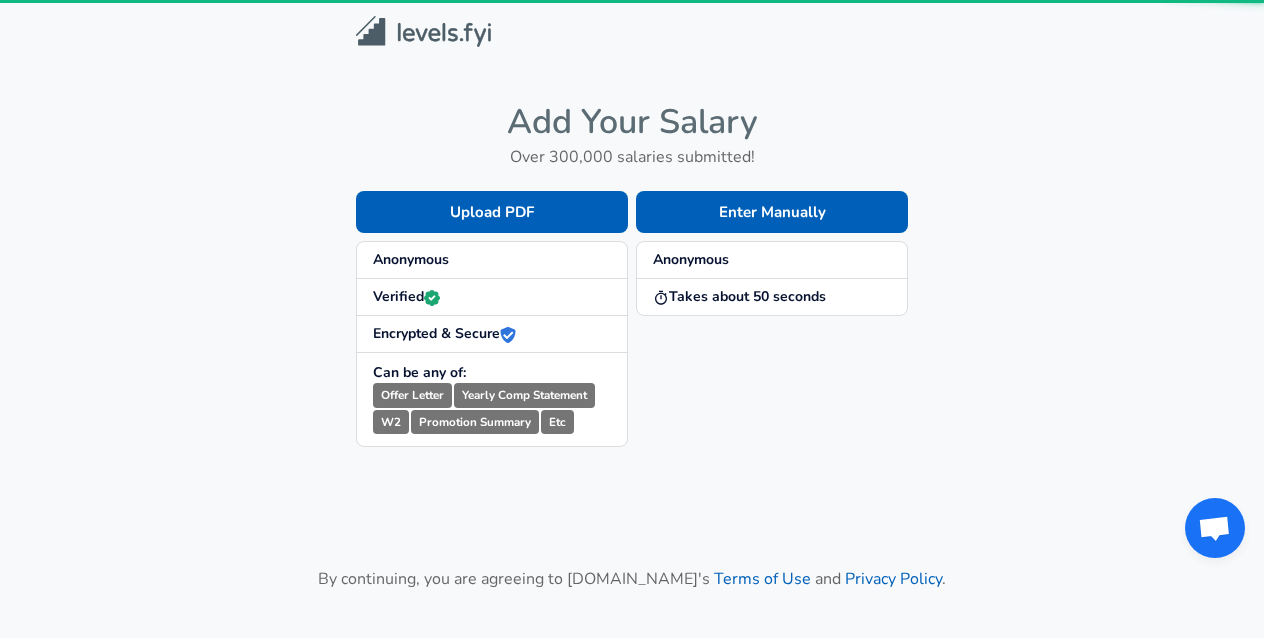 scroll, scrollTop: 0, scrollLeft: 0, axis: both 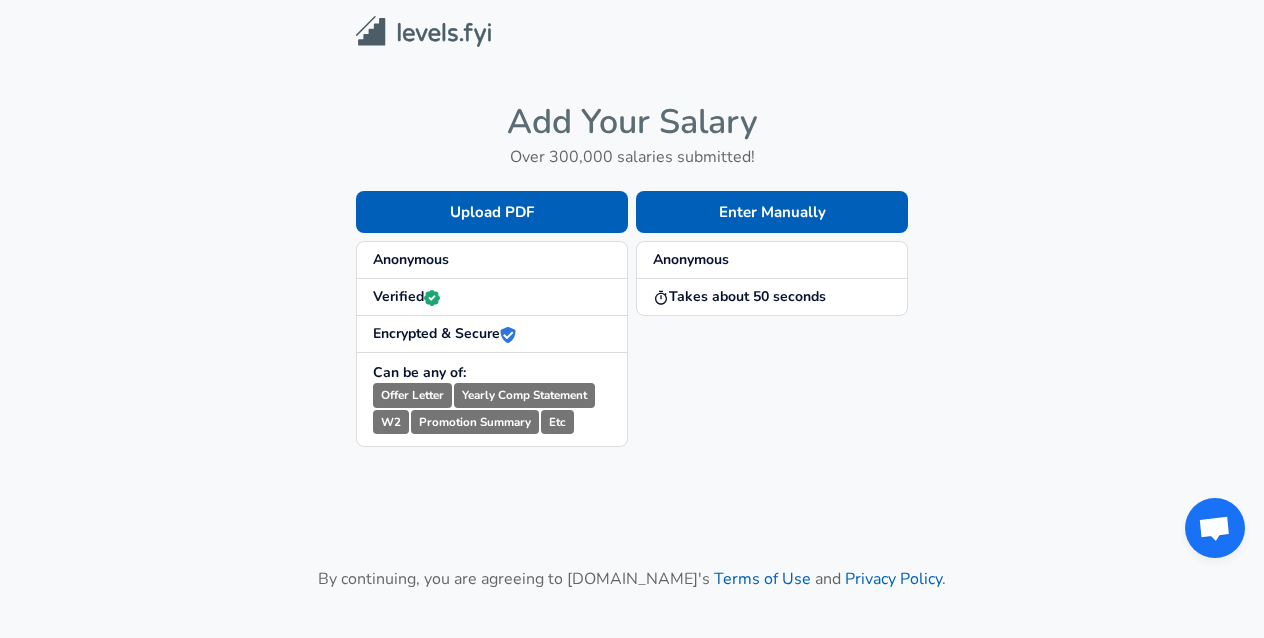 click on "Anonymous" at bounding box center (492, 260) 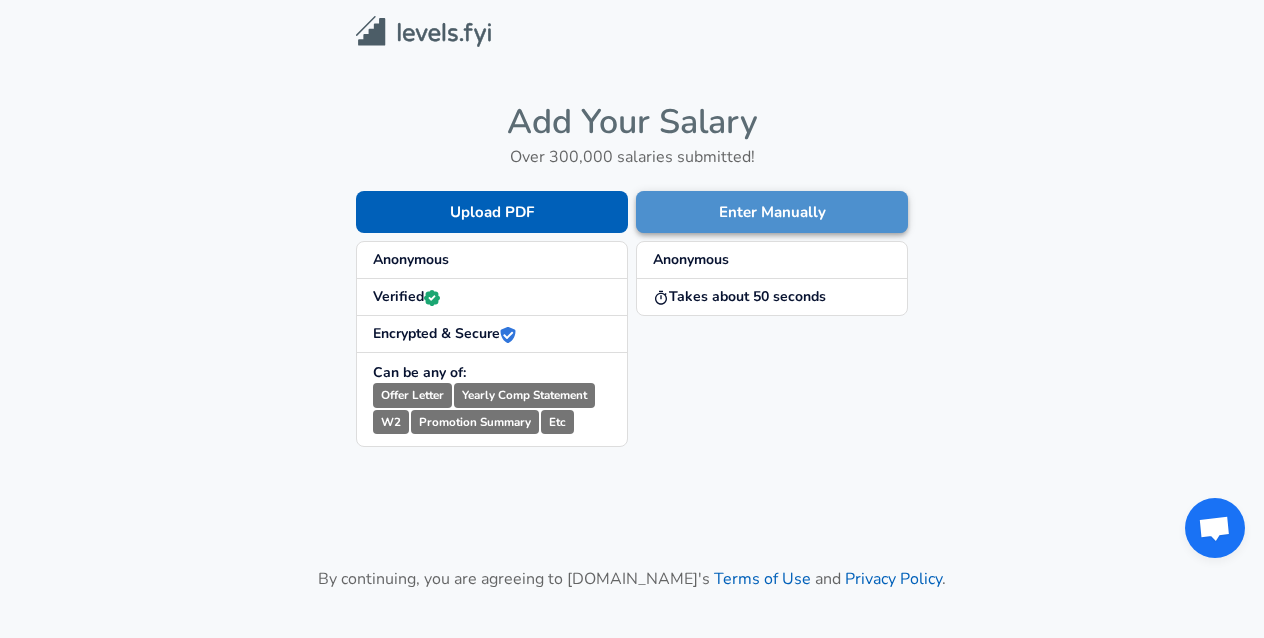 click on "Enter Manually" at bounding box center [772, 212] 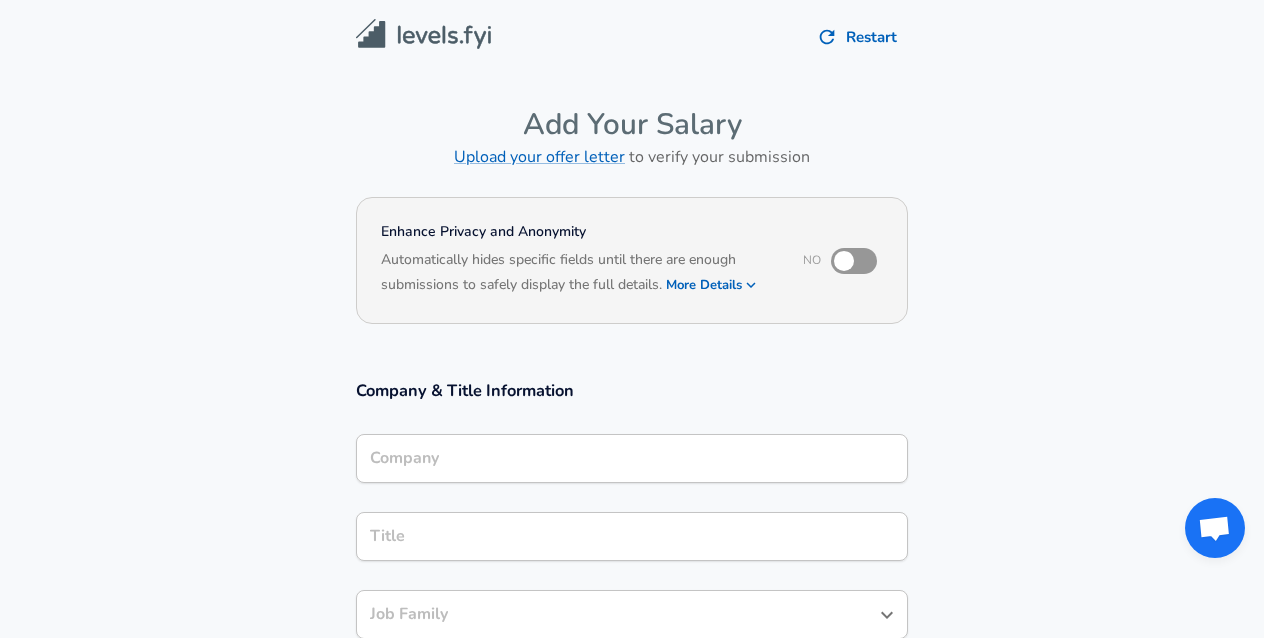 click on "Company" at bounding box center [632, 458] 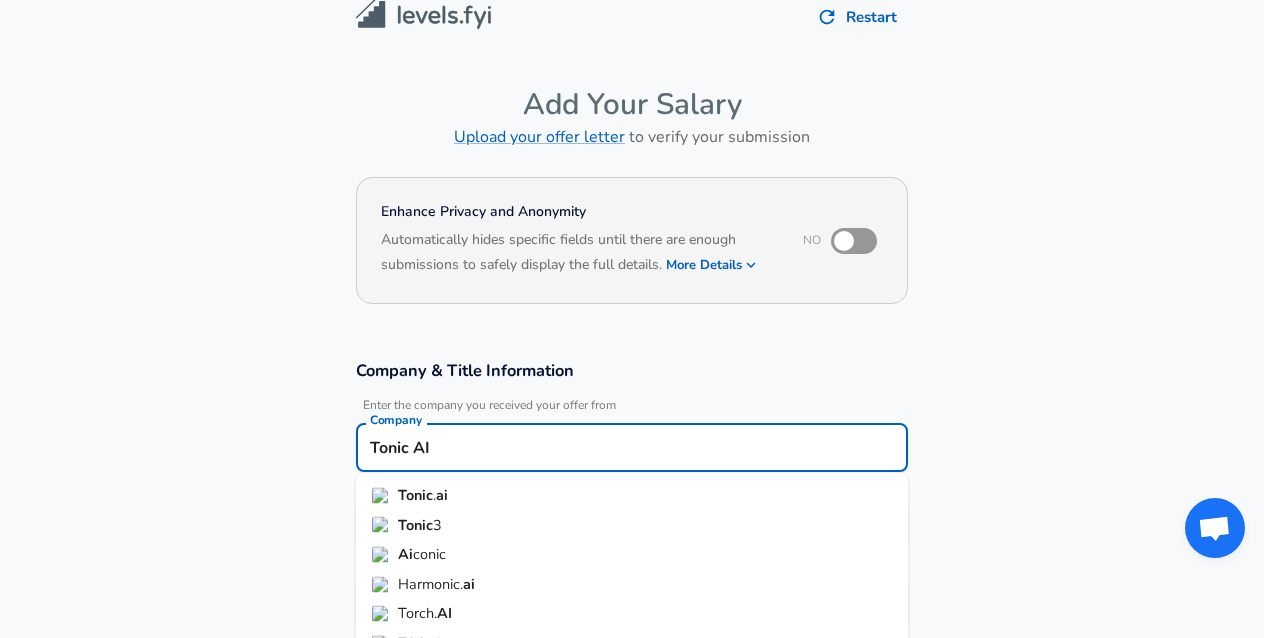 click on "Tonic . ai" at bounding box center [632, 496] 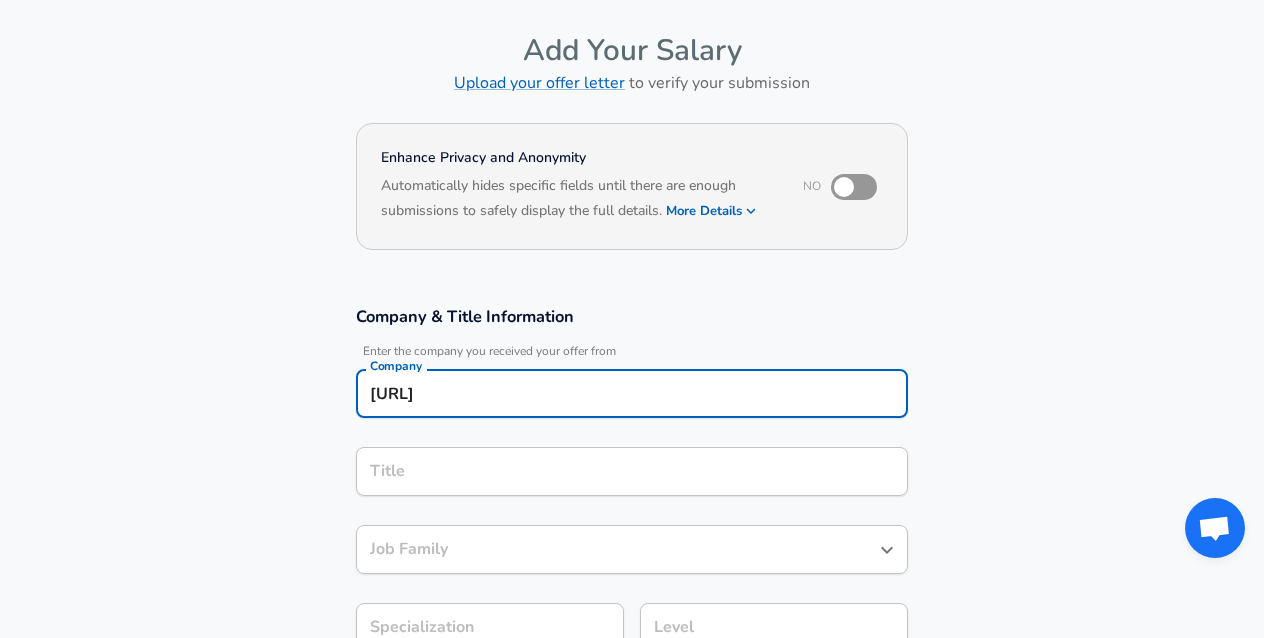 type on "[URL]" 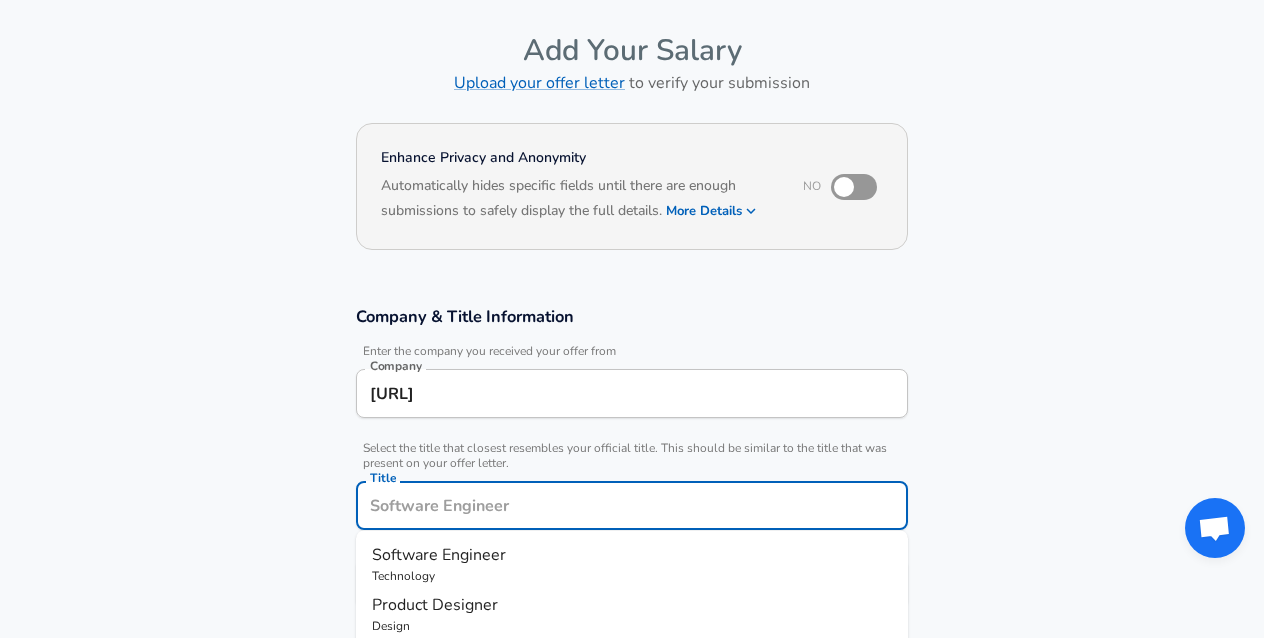 scroll, scrollTop: 114, scrollLeft: 0, axis: vertical 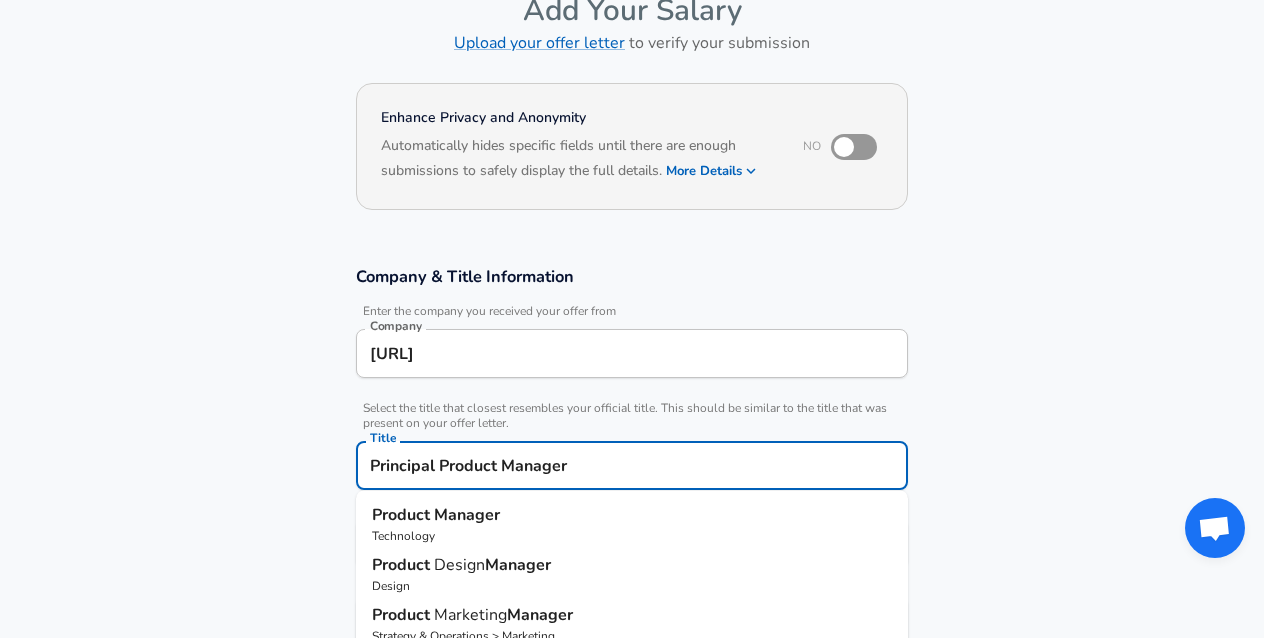 type on "Principal Product Manager" 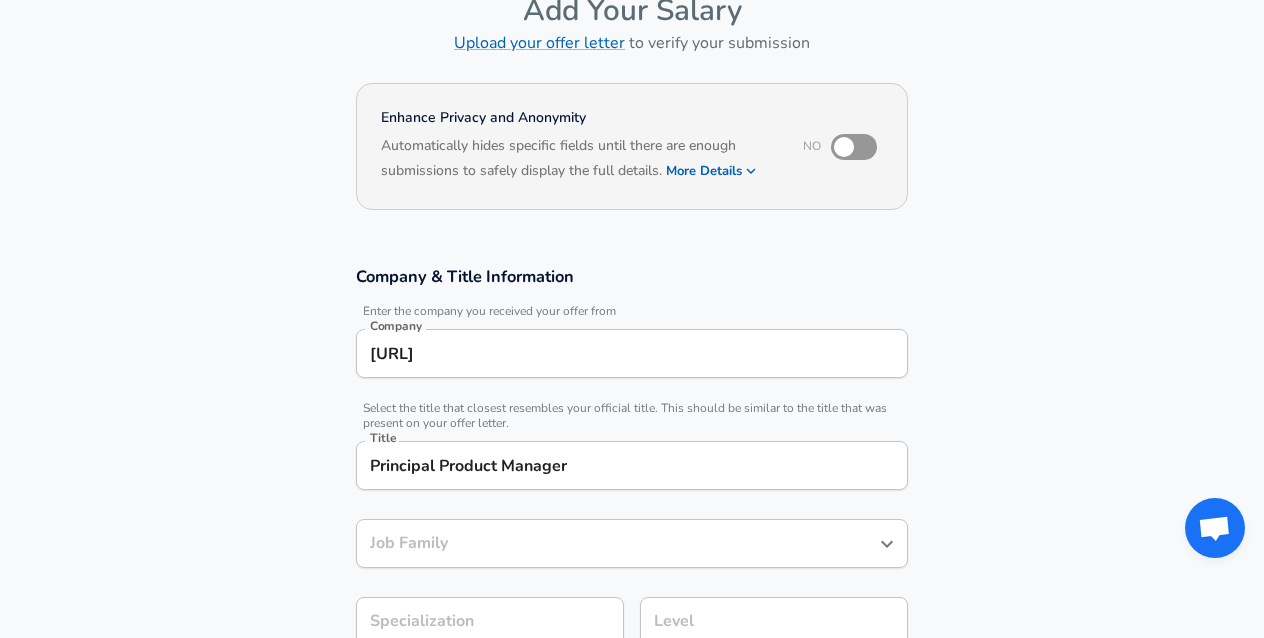 click on "Company & Title Information   Enter the company you received your offer from Company [URL] Company   Select the title that closest resembles your official title. This should be similar to the title that was present on your offer letter. Title Principal Product Manager Title Job Family Job Family Specialization Specialization Level Level" at bounding box center (632, 466) 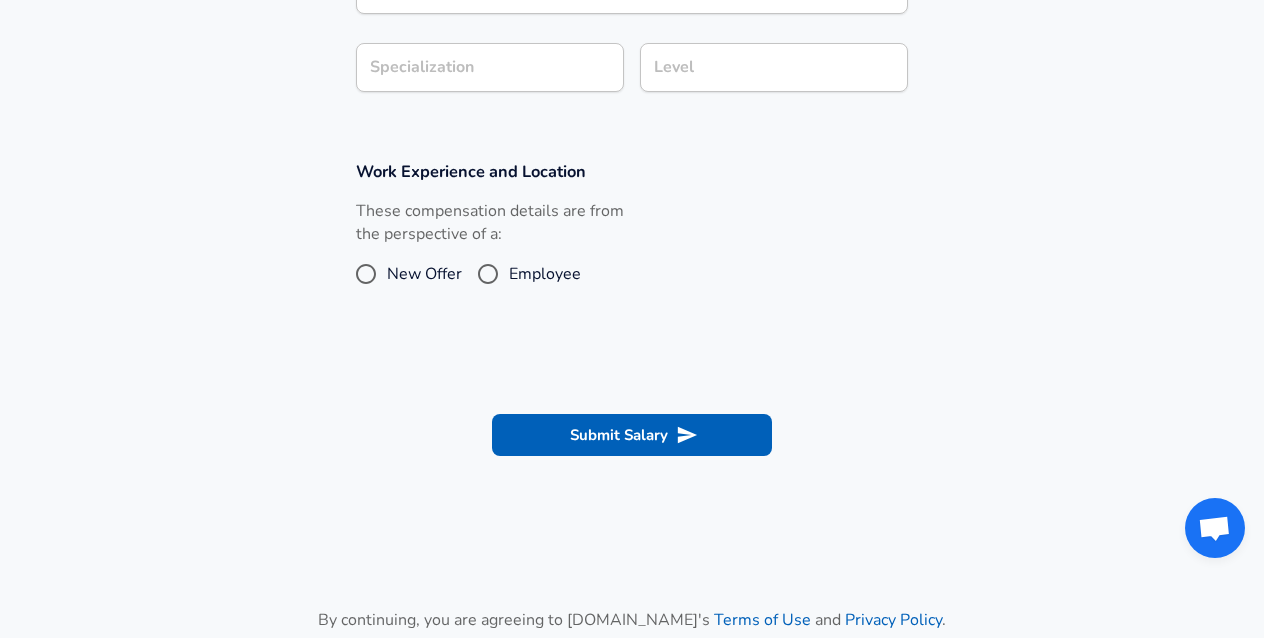 scroll, scrollTop: 676, scrollLeft: 0, axis: vertical 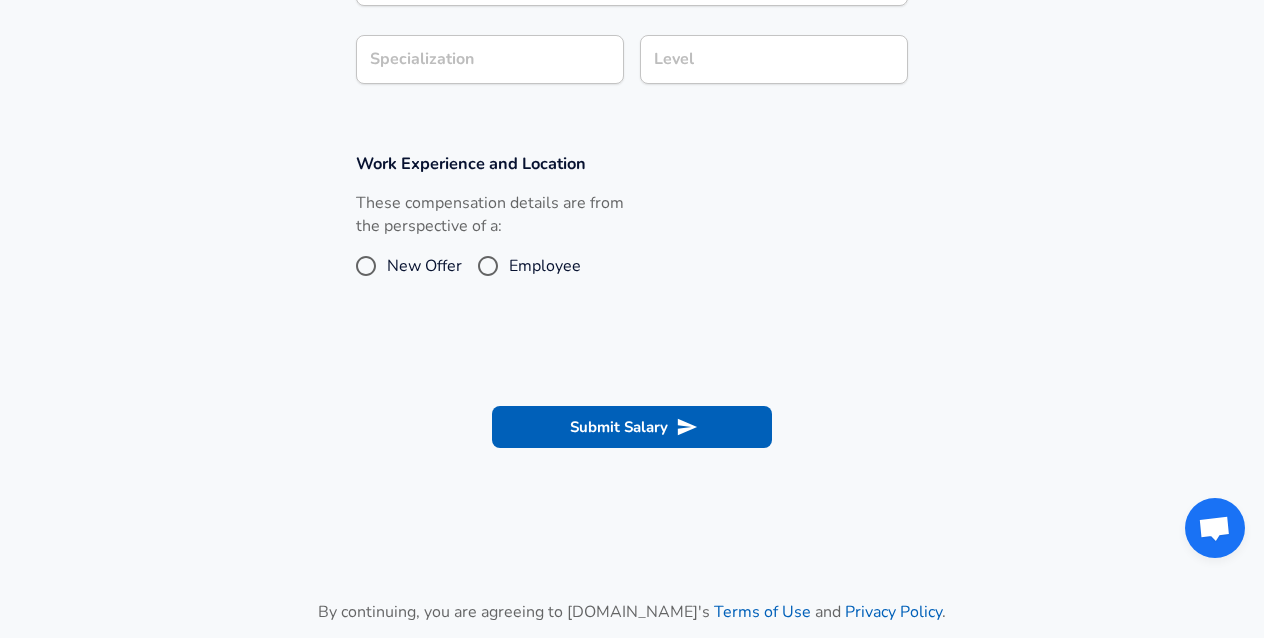 click on "Employee" at bounding box center (488, 266) 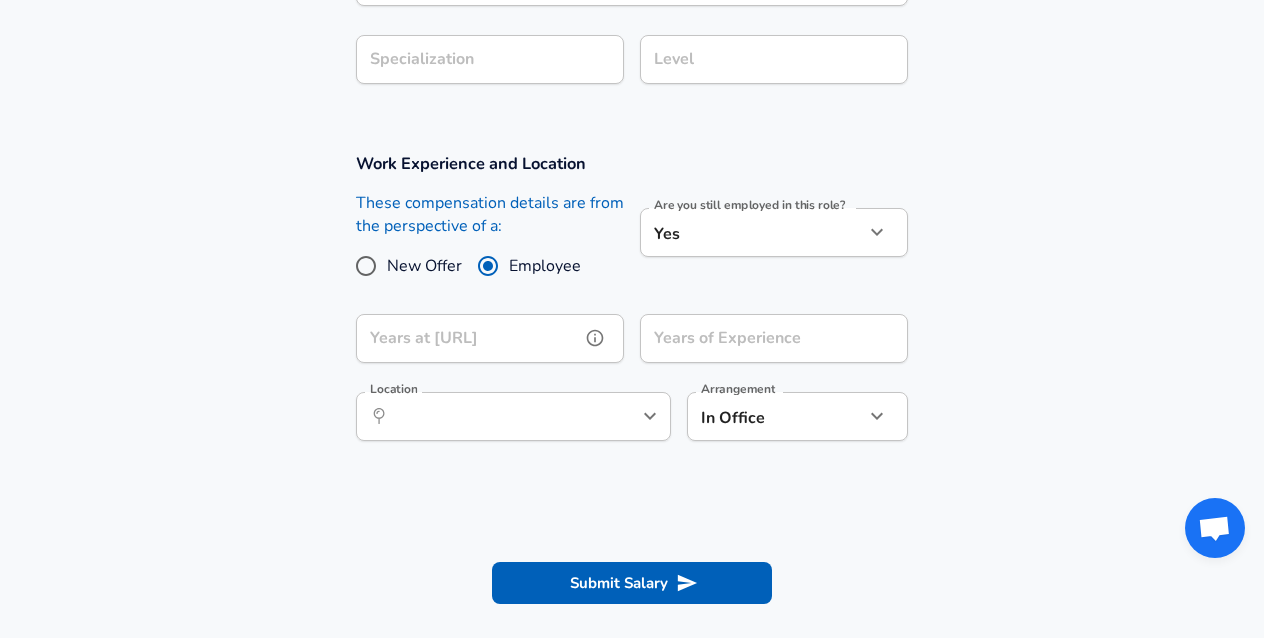 click on "Years at [URL]" at bounding box center (468, 338) 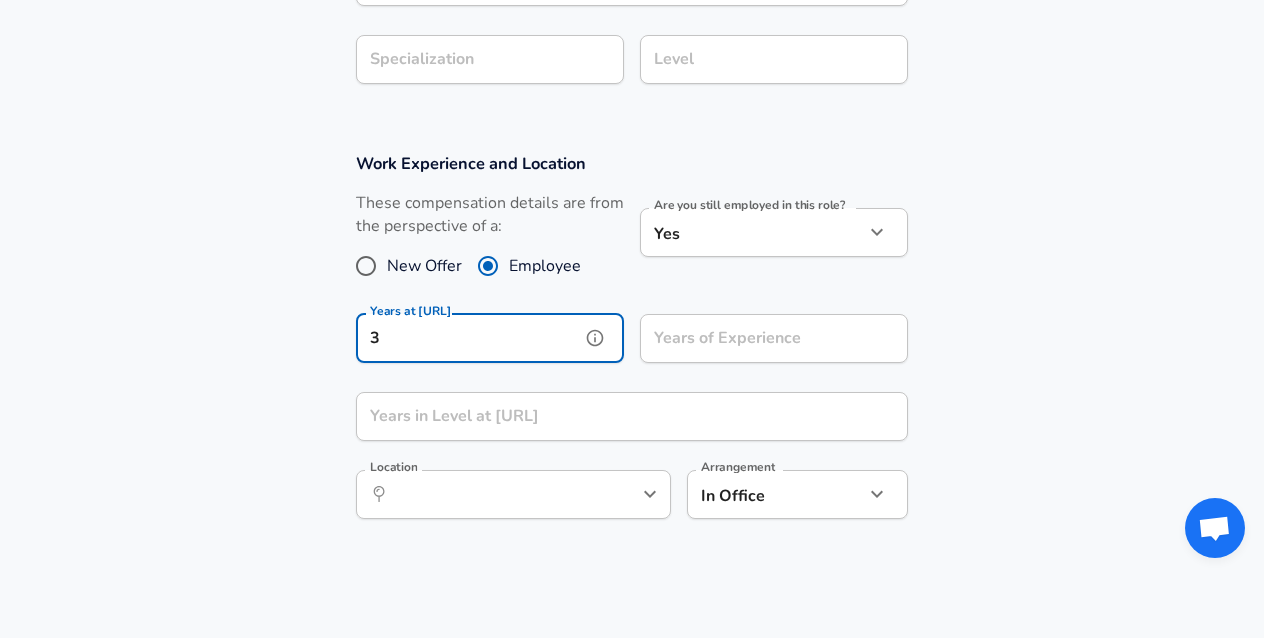 type on "3" 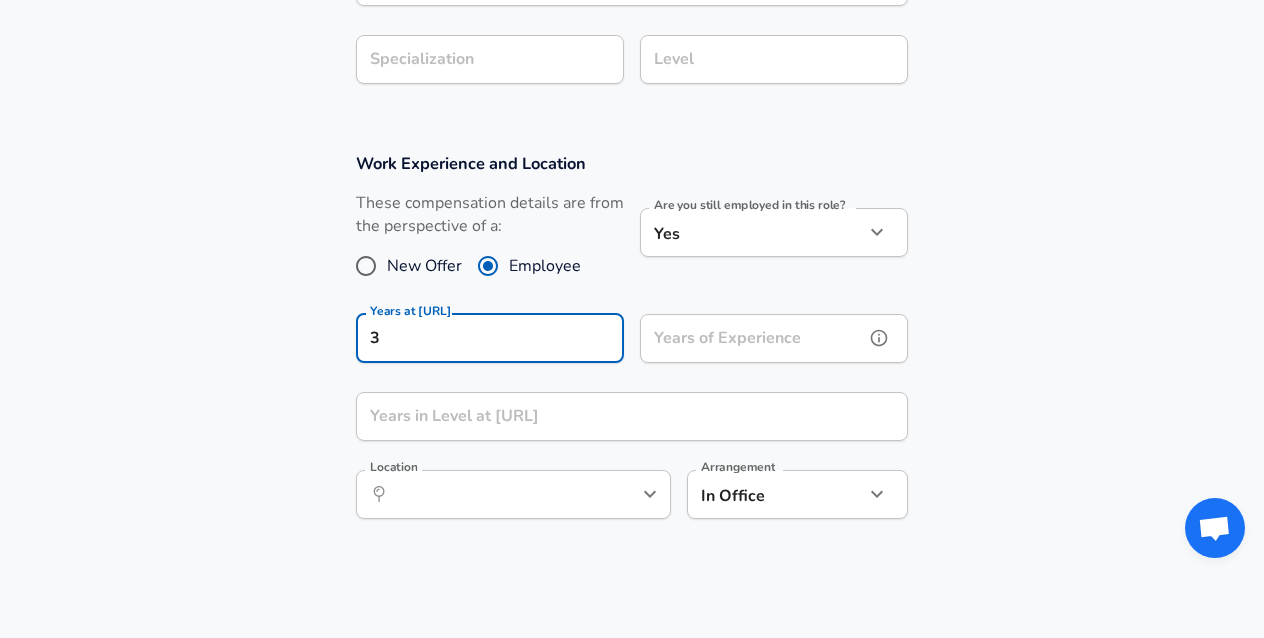 click on "Years of Experience" at bounding box center [752, 338] 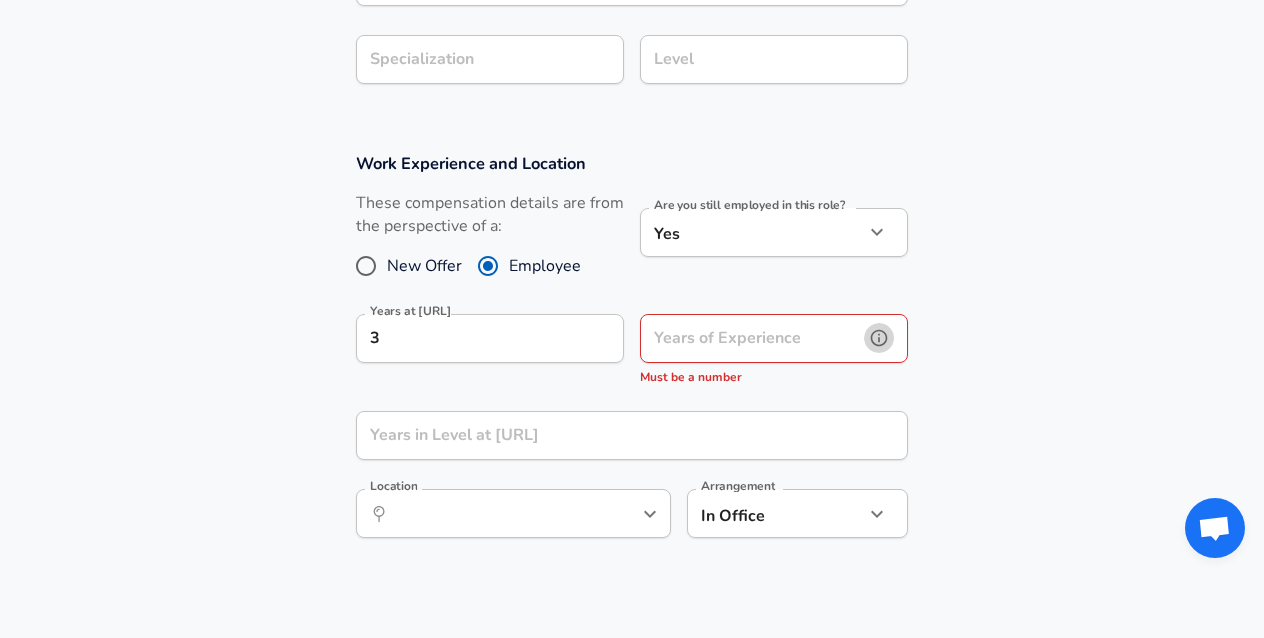 click 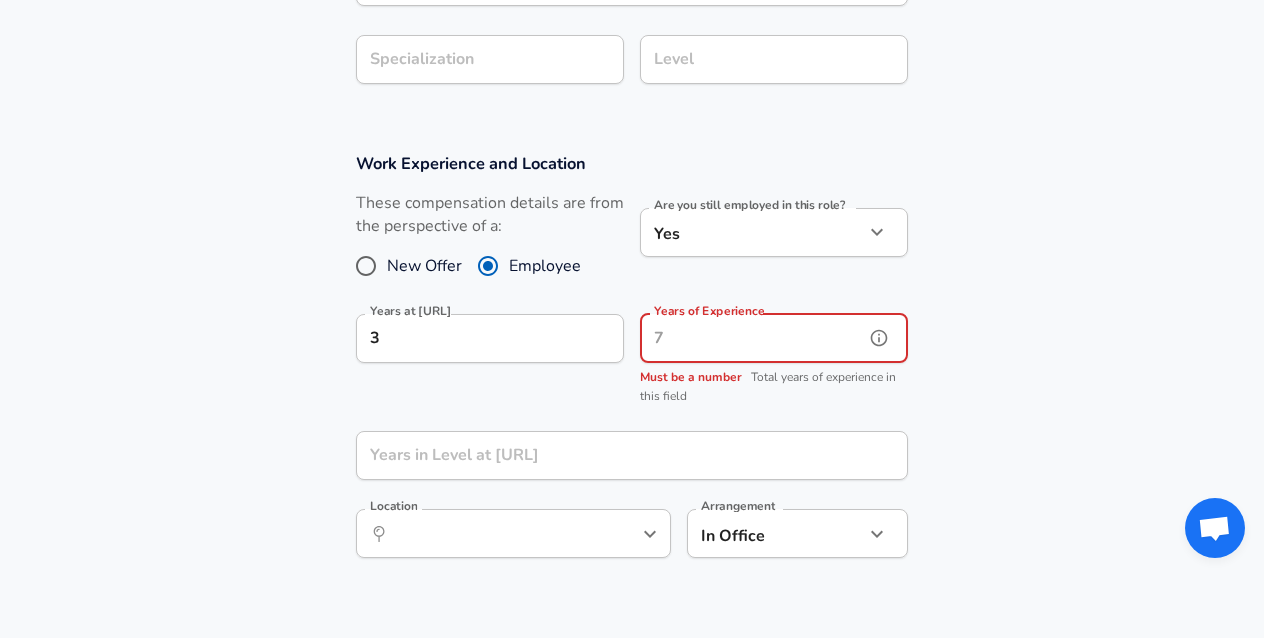 click on "Years of Experience" at bounding box center [752, 338] 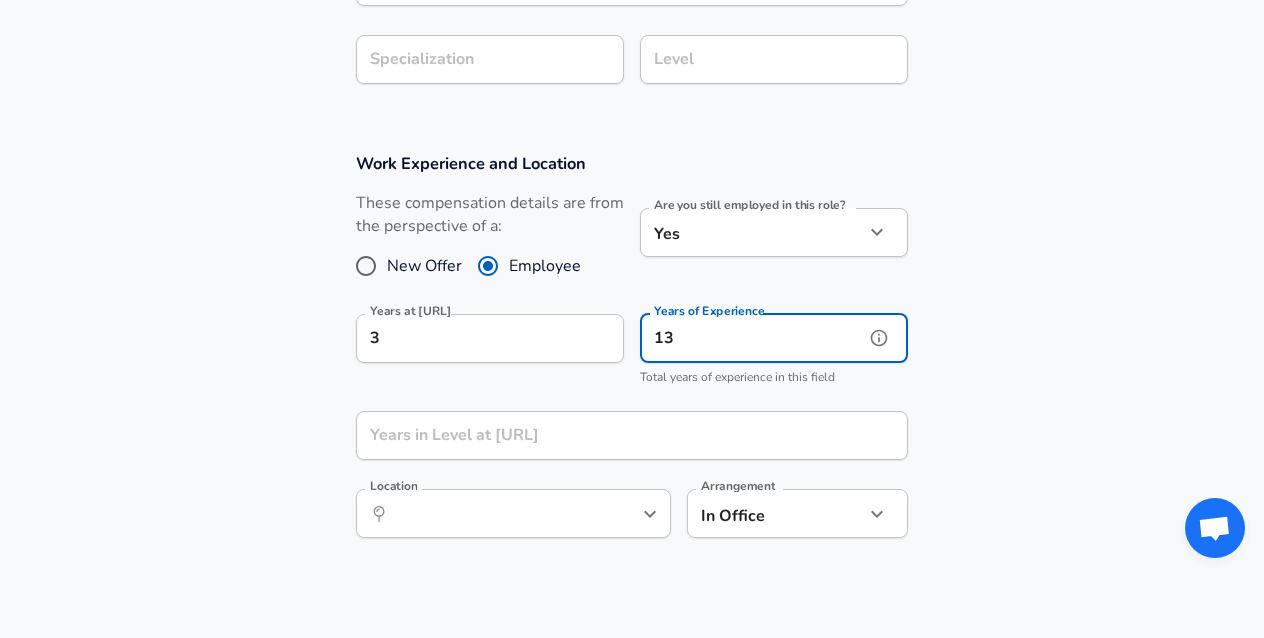 type on "13" 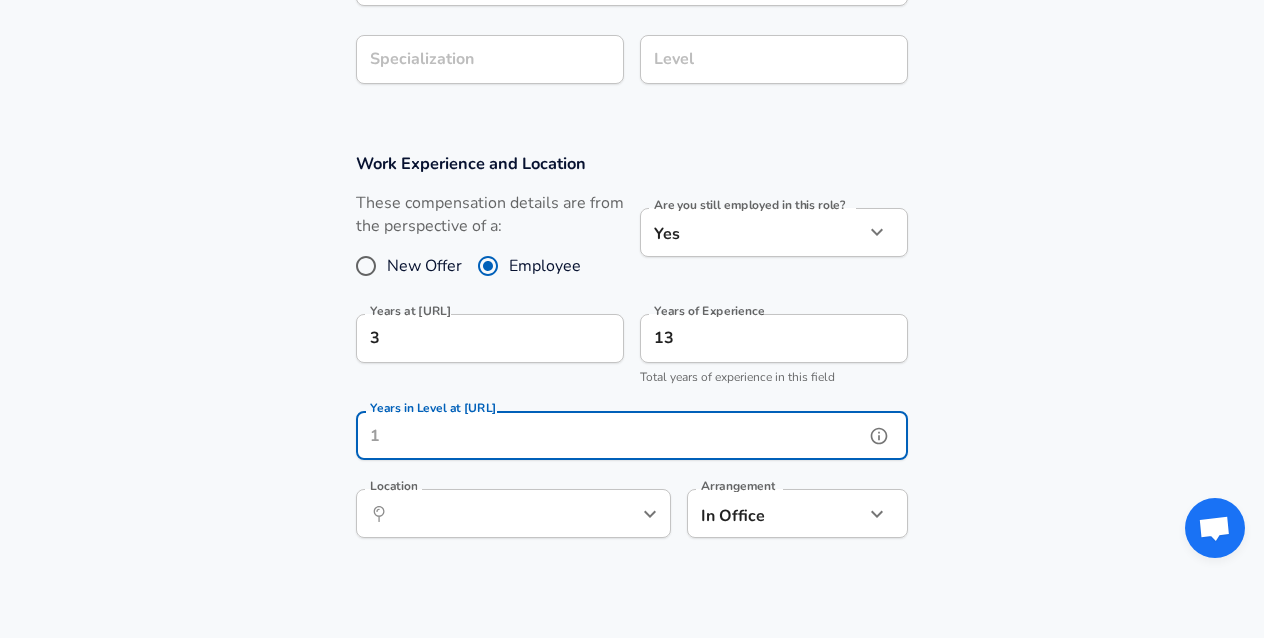 click on "Years in Level at [URL]" at bounding box center [610, 435] 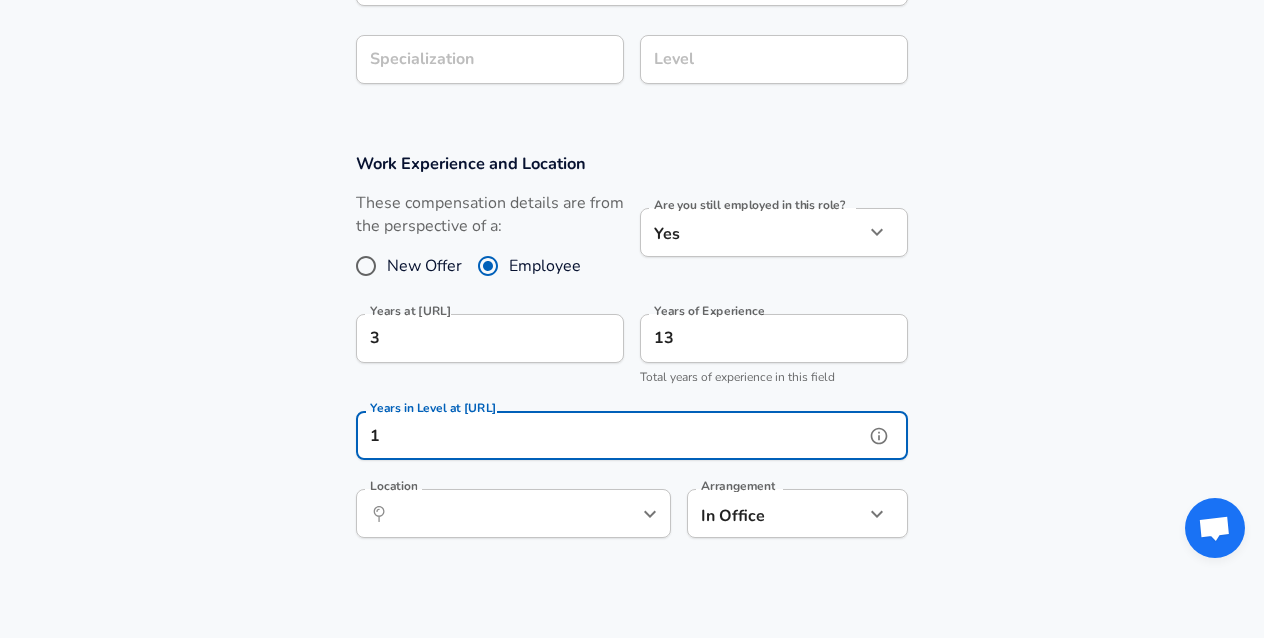 type on "1" 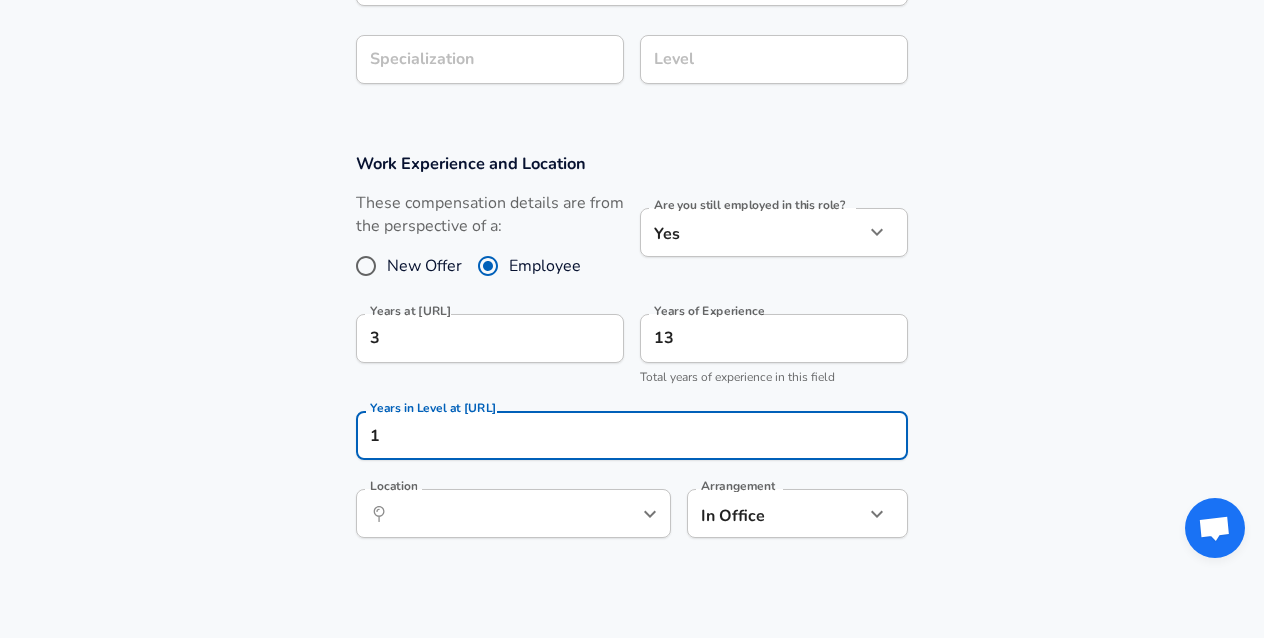 click on "Work Experience and Location These compensation details are from the perspective of a: New Offer Employee Are you still employed in this role? Yes yes Are you still employed in this role? Years at [URL] 3 Years at [URL] Years of Experience 13 Years of Experience   Total years of experience in this field Years in Level at [GEOGRAPHIC_DATA] 1 Years in Level at [GEOGRAPHIC_DATA] Location ​ Location Arrangement In Office office Arrangement" at bounding box center [632, 356] 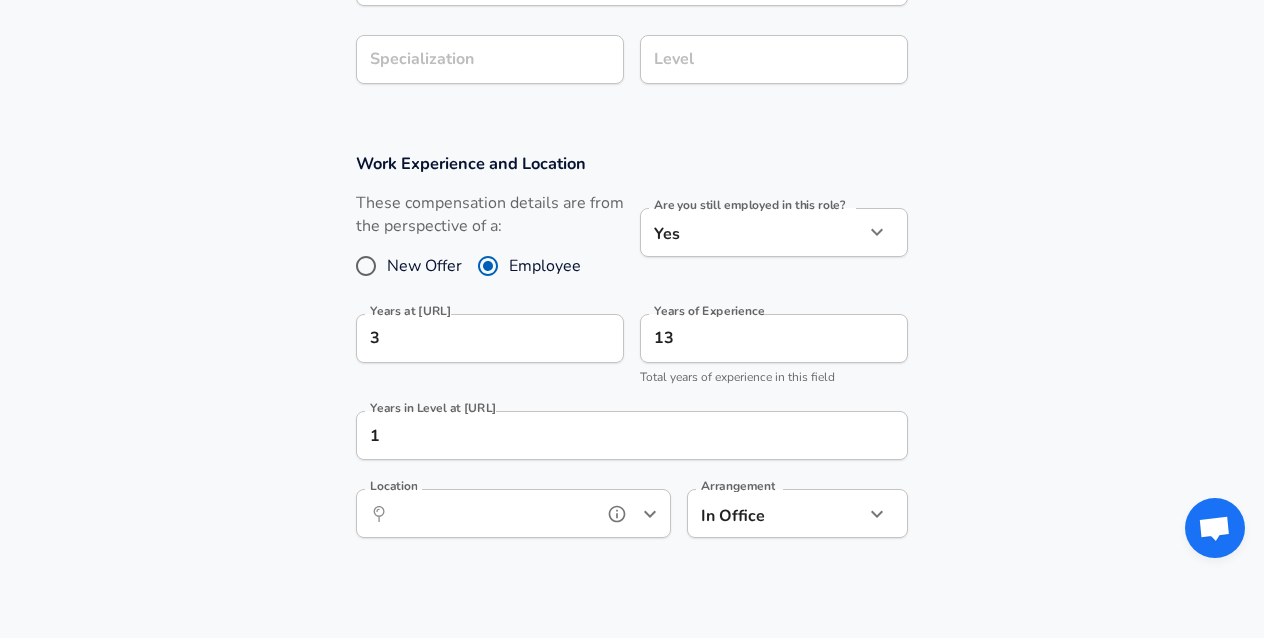 click on "Location" at bounding box center (491, 513) 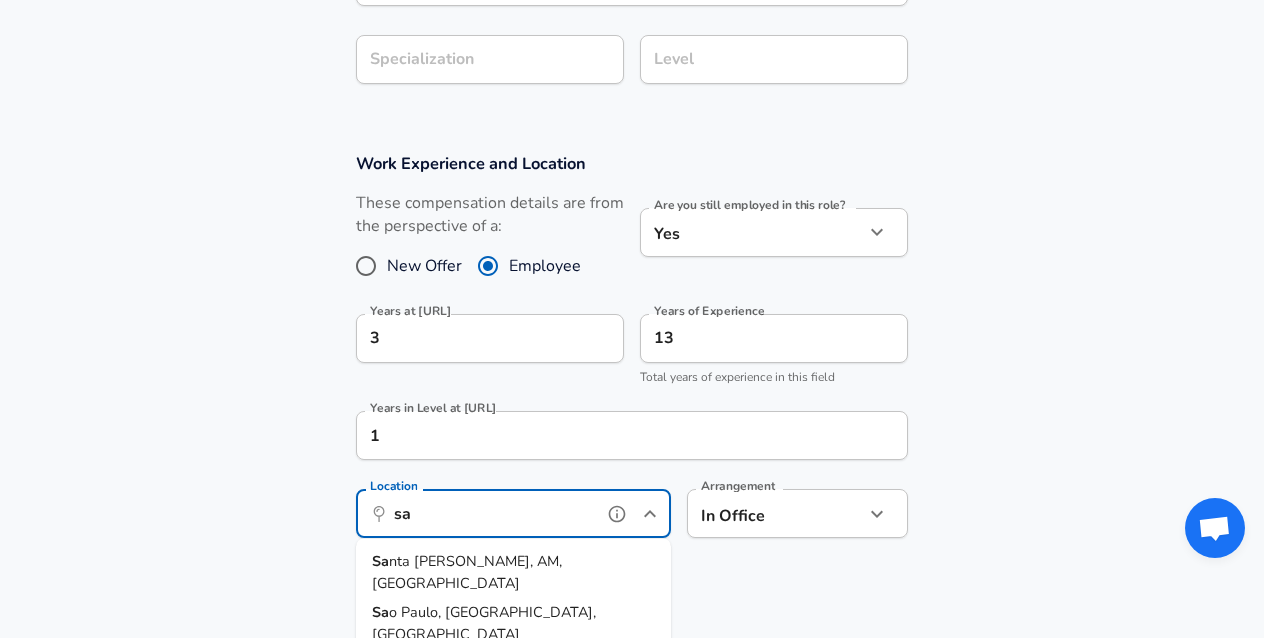 type on "s" 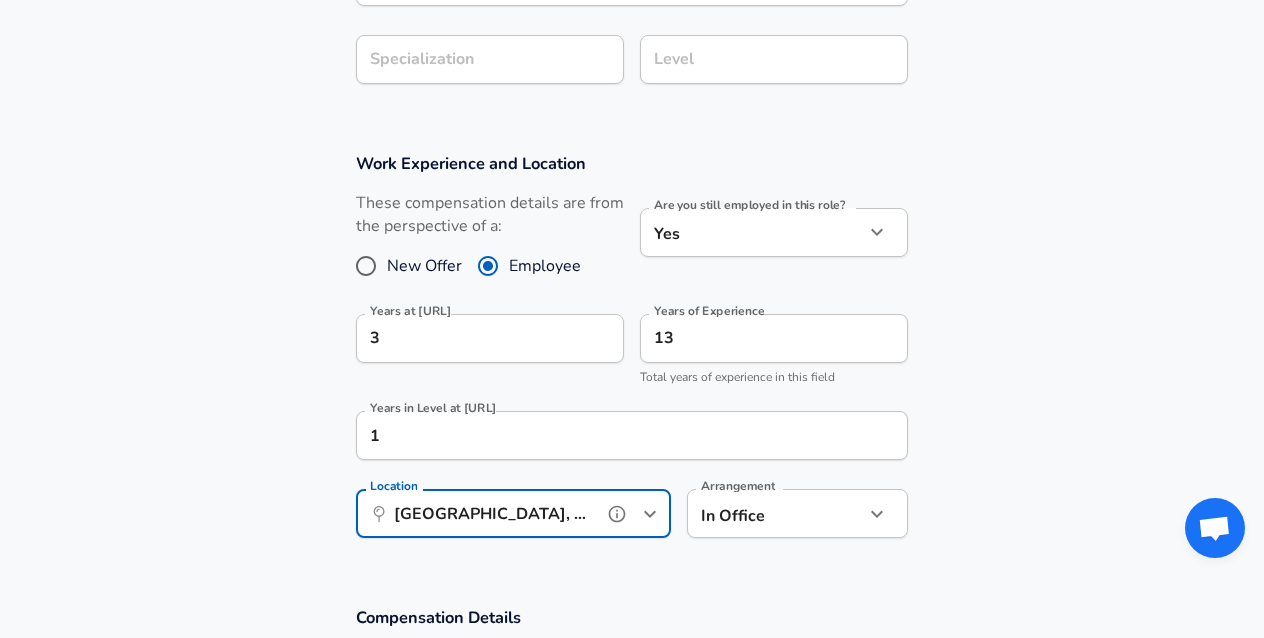 type on "[GEOGRAPHIC_DATA], [GEOGRAPHIC_DATA]" 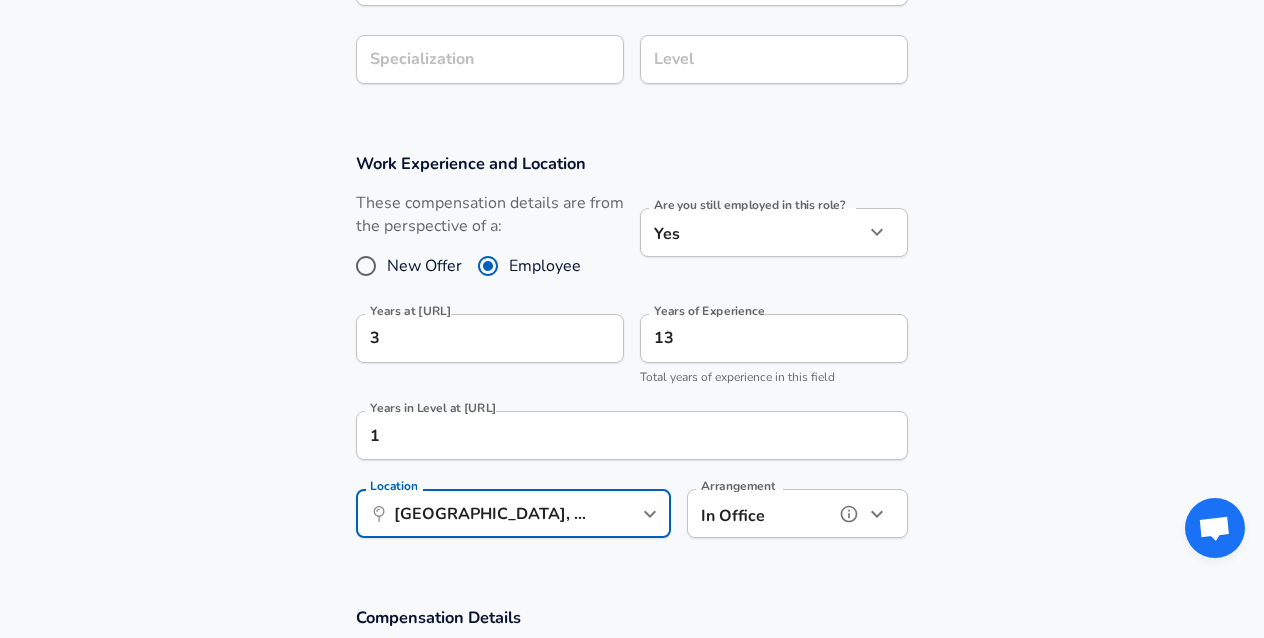 click at bounding box center (849, 514) 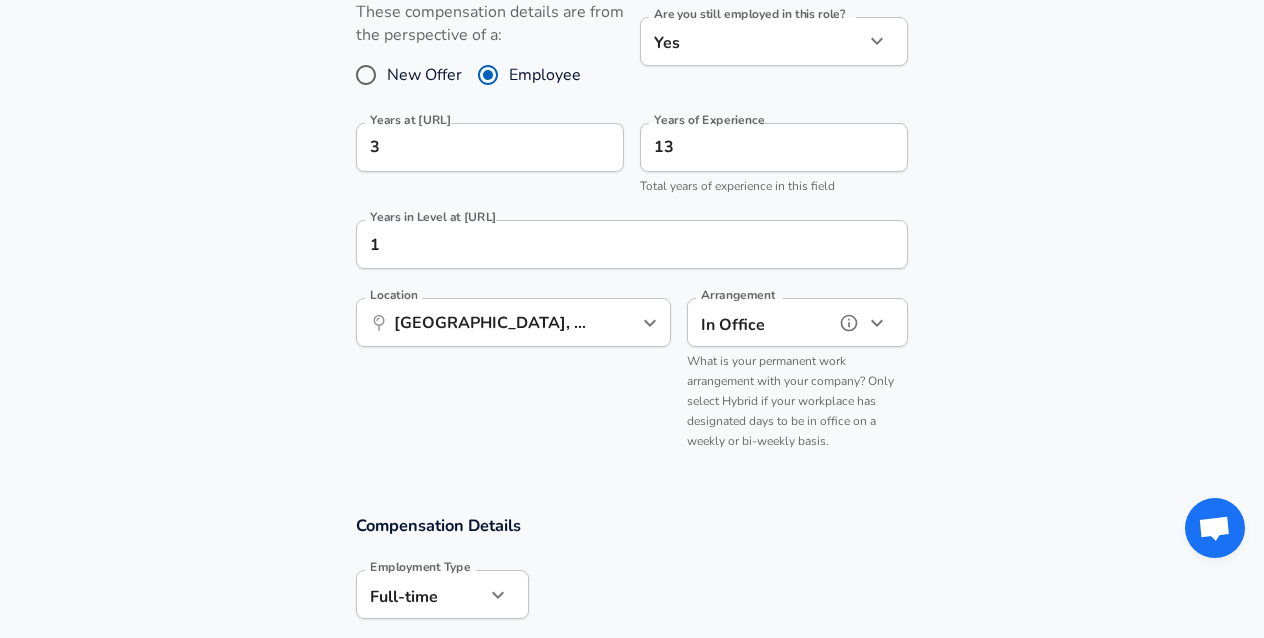 scroll, scrollTop: 873, scrollLeft: 0, axis: vertical 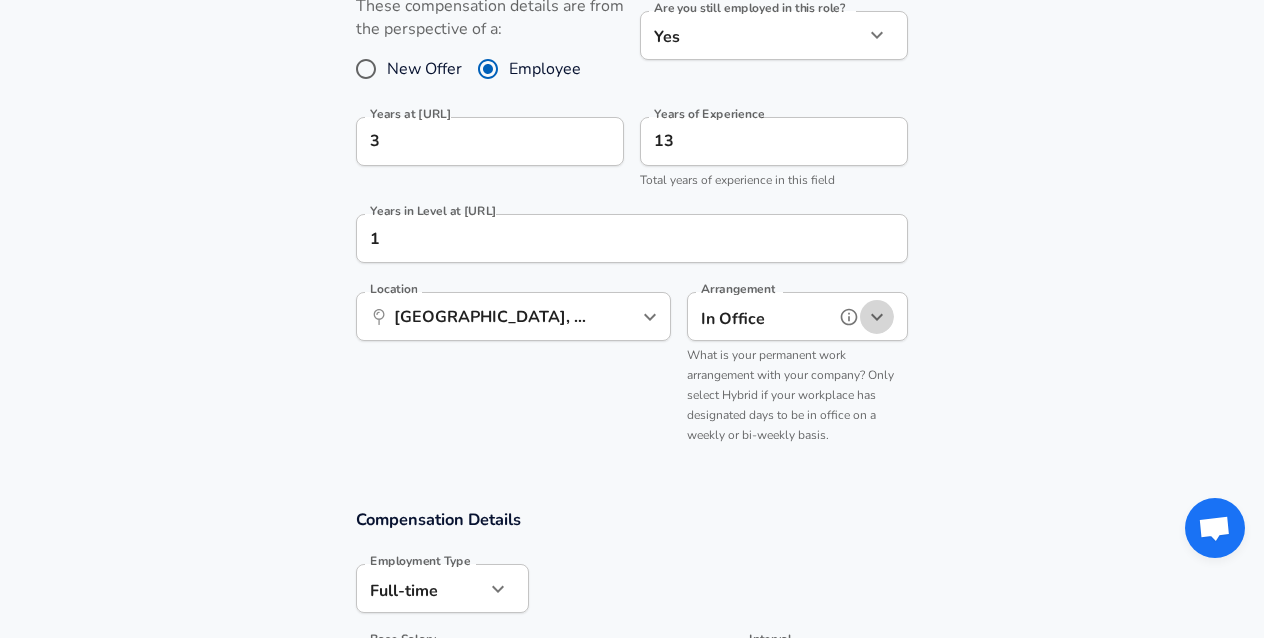 click 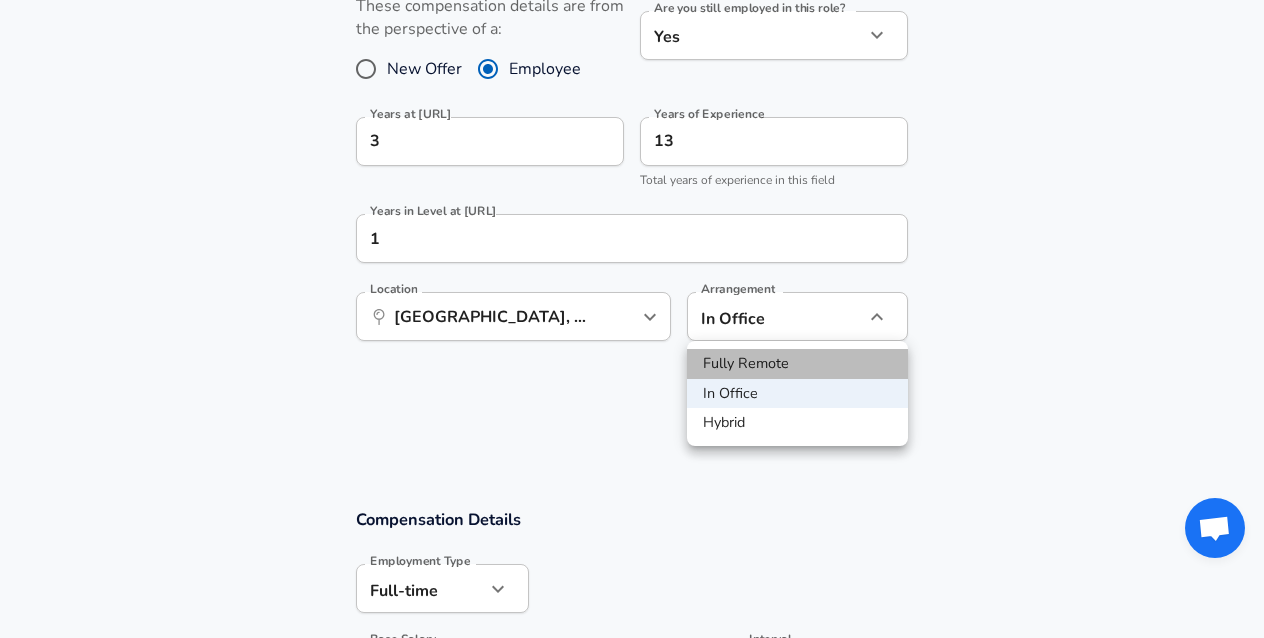 click on "Fully Remote" at bounding box center [797, 364] 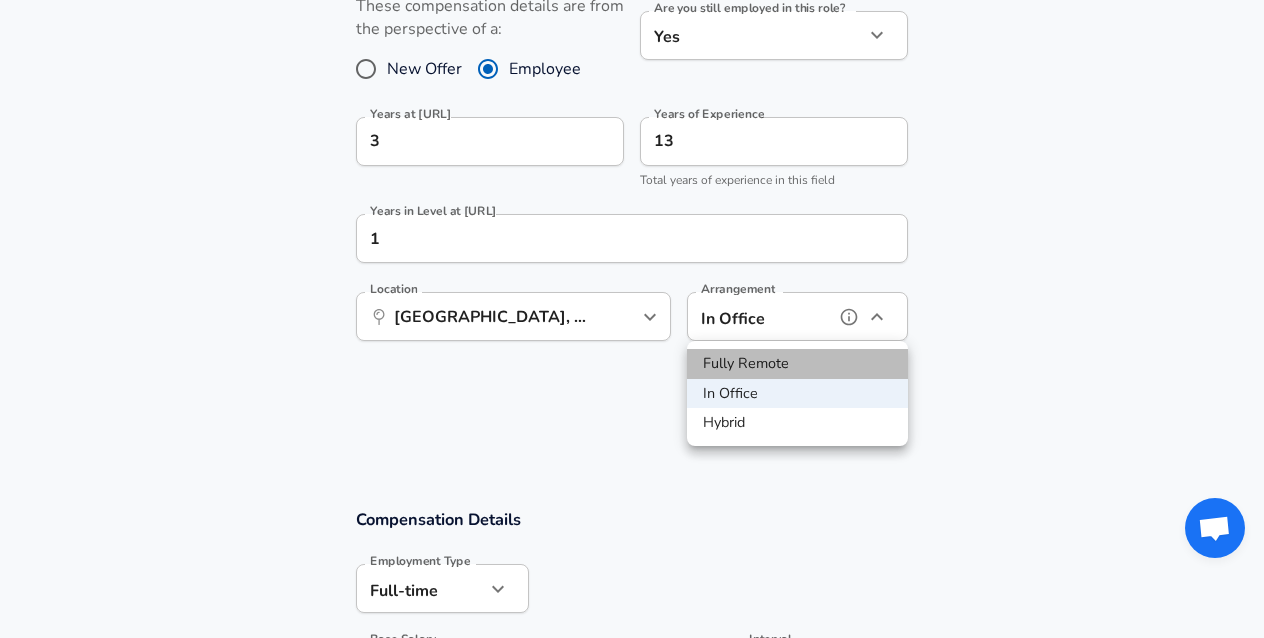 type on "remote" 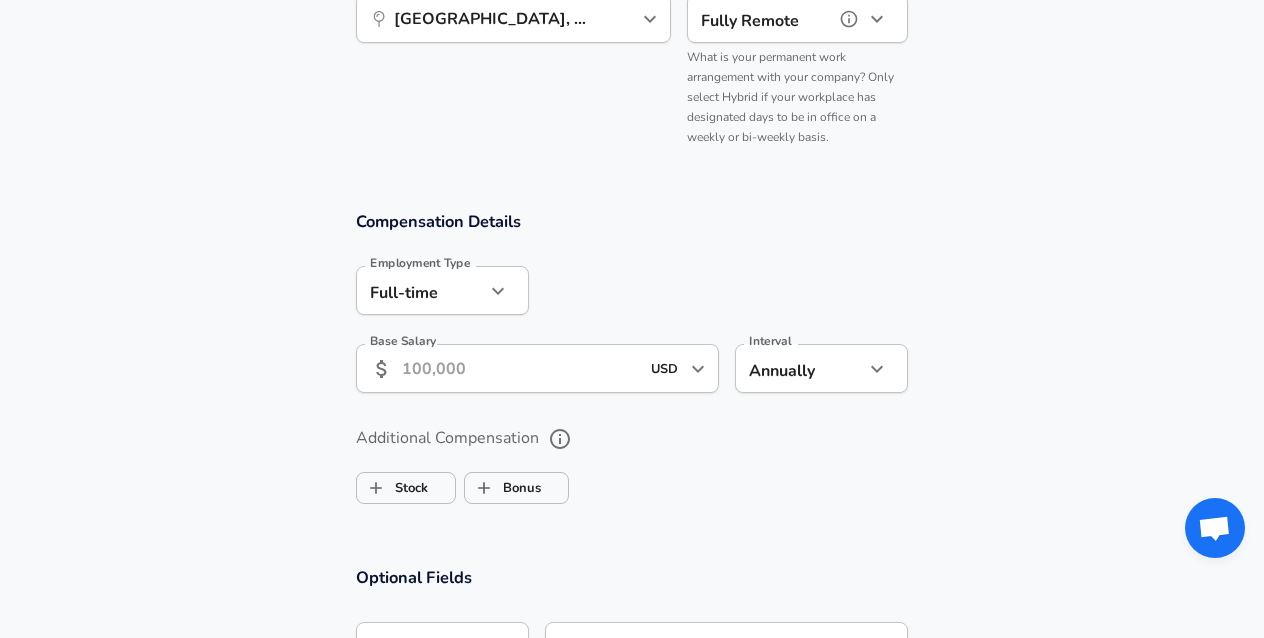 scroll, scrollTop: 1208, scrollLeft: 0, axis: vertical 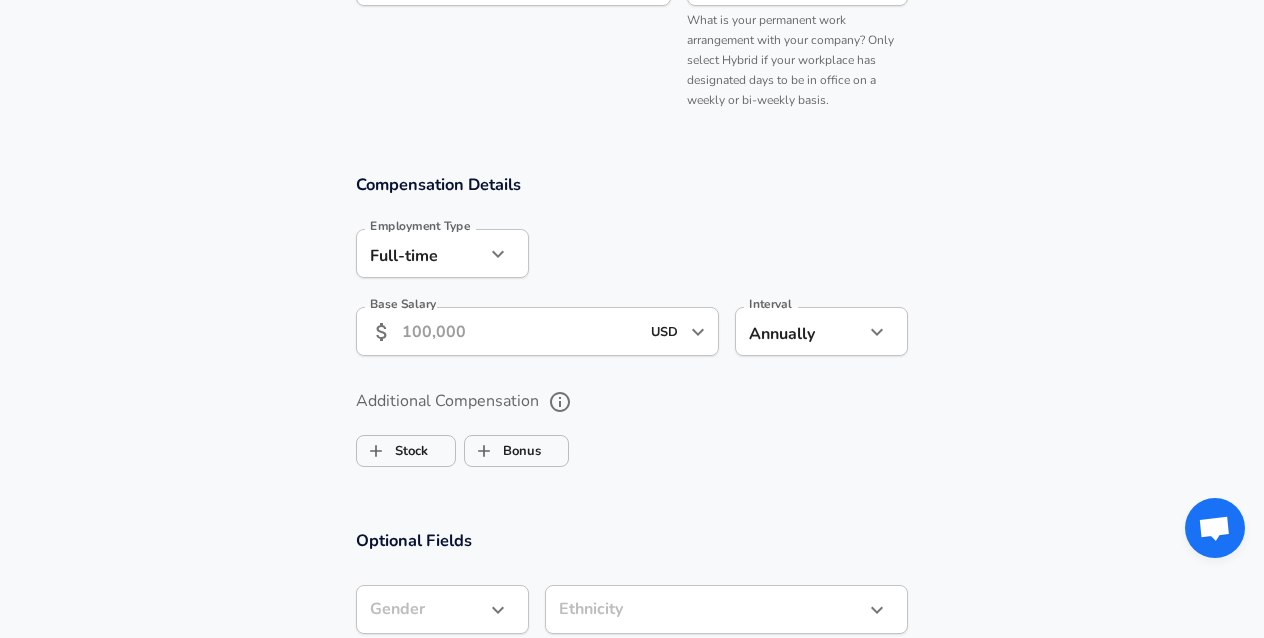 click on "Base Salary" at bounding box center (520, 331) 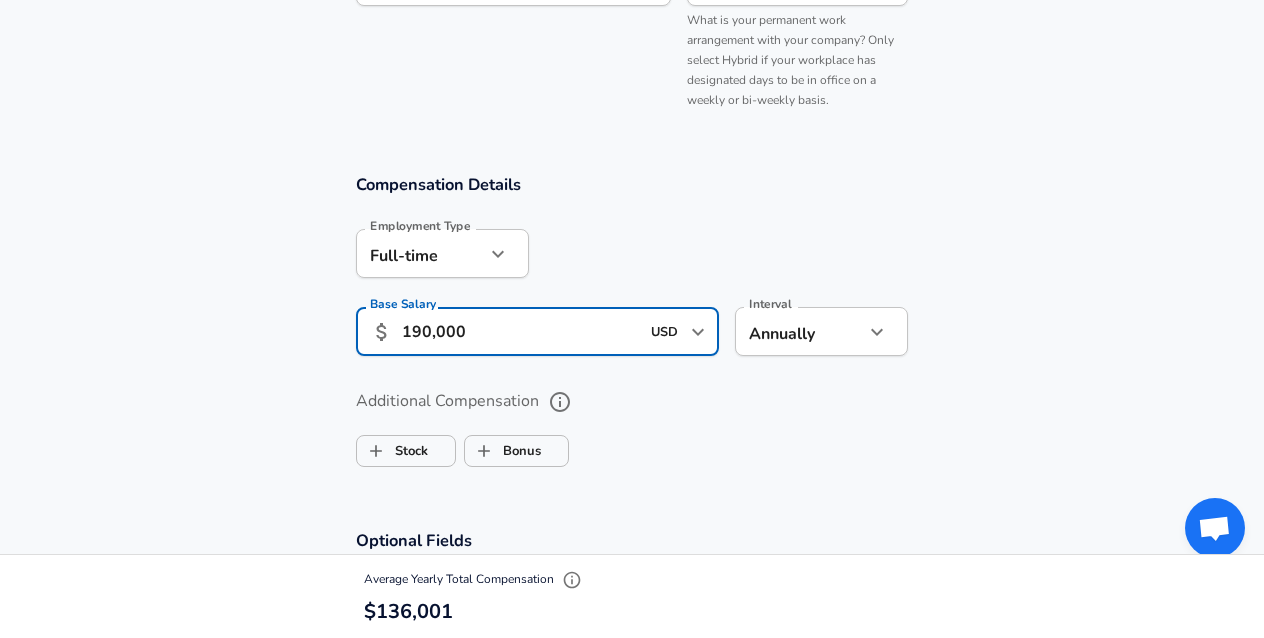 type on "190,000" 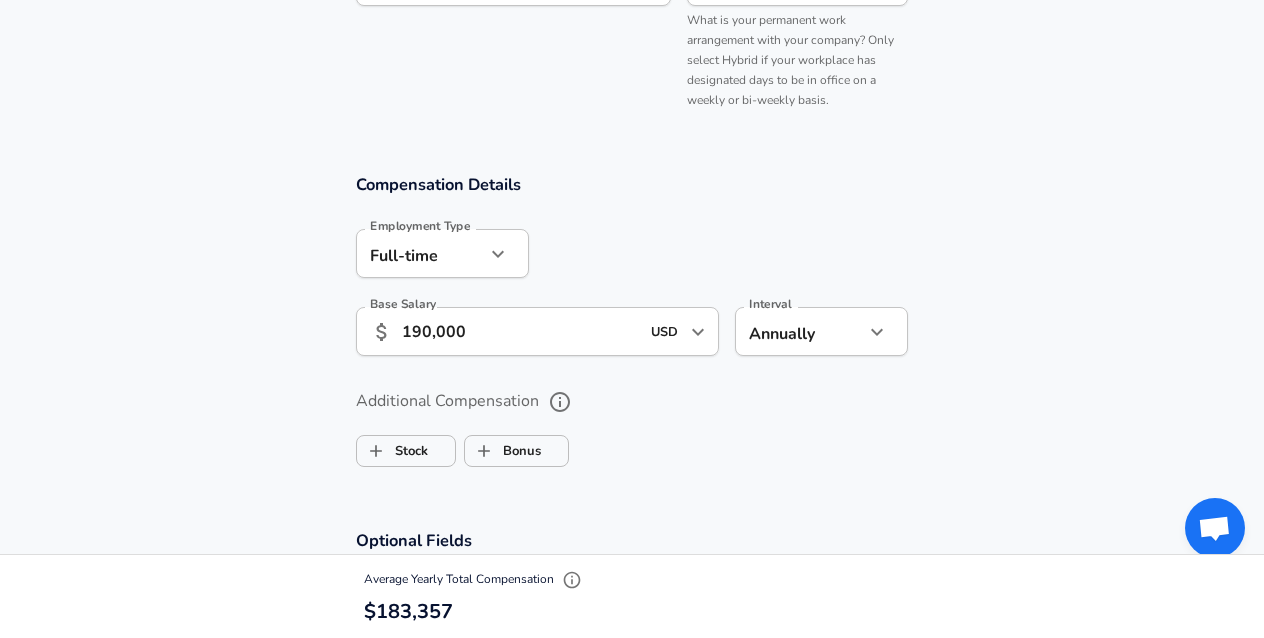 click on "Additional Compensation" at bounding box center (632, 402) 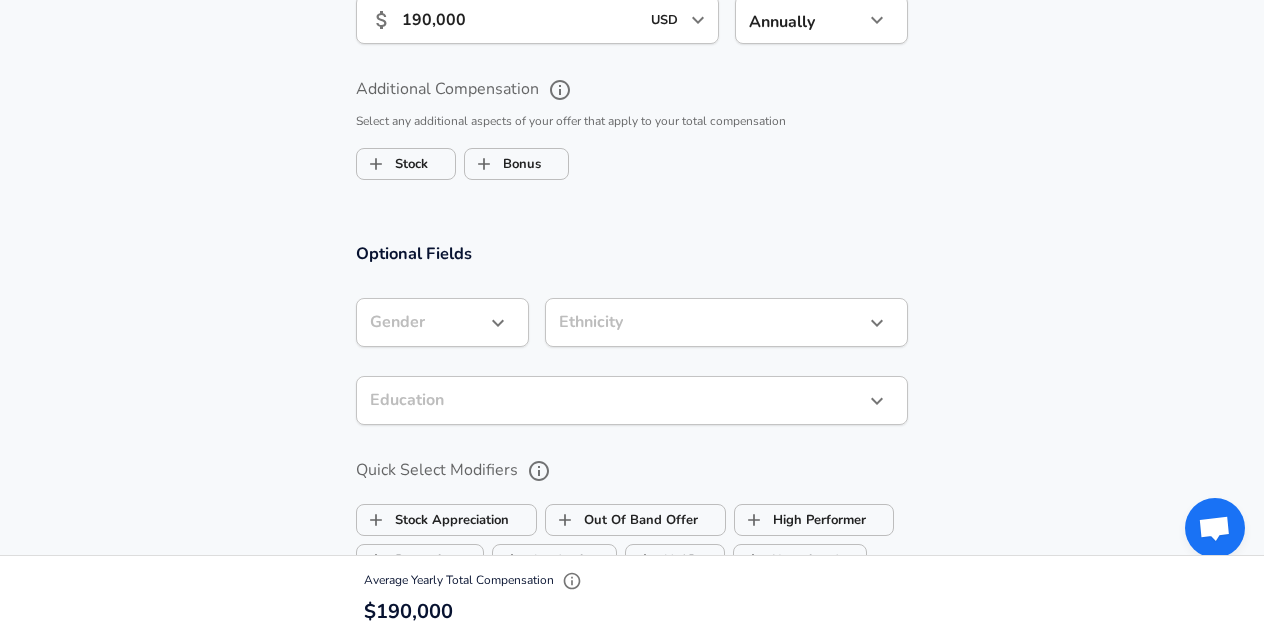 scroll, scrollTop: 1527, scrollLeft: 0, axis: vertical 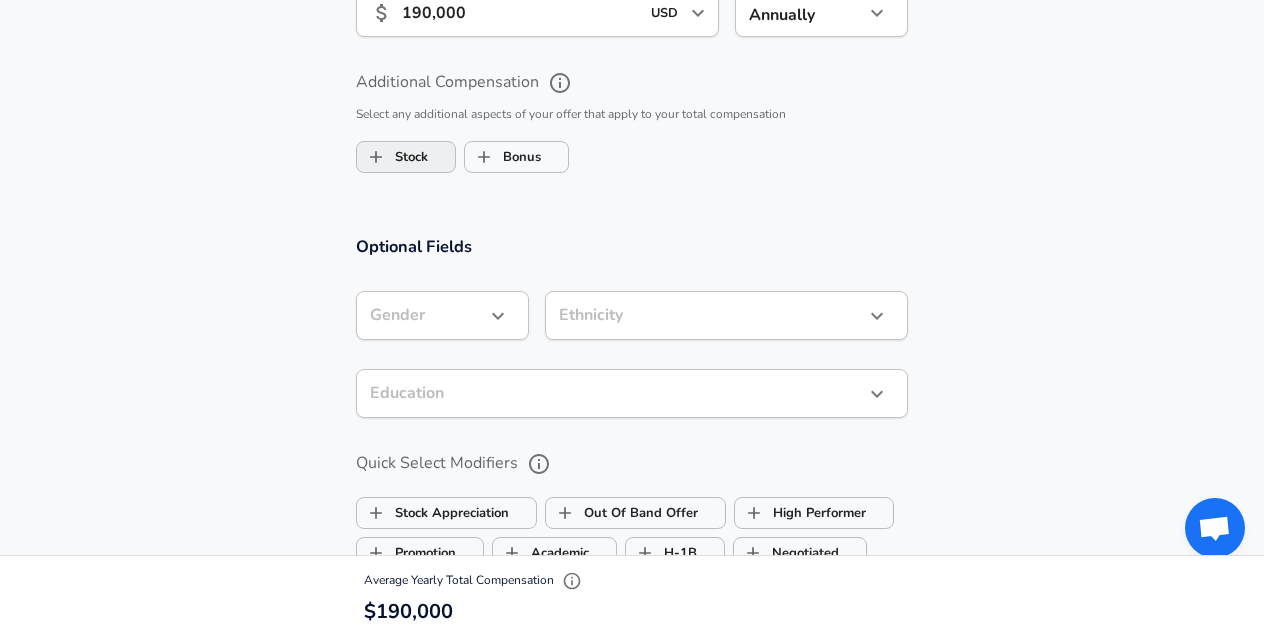 click on "Stock" at bounding box center [406, 157] 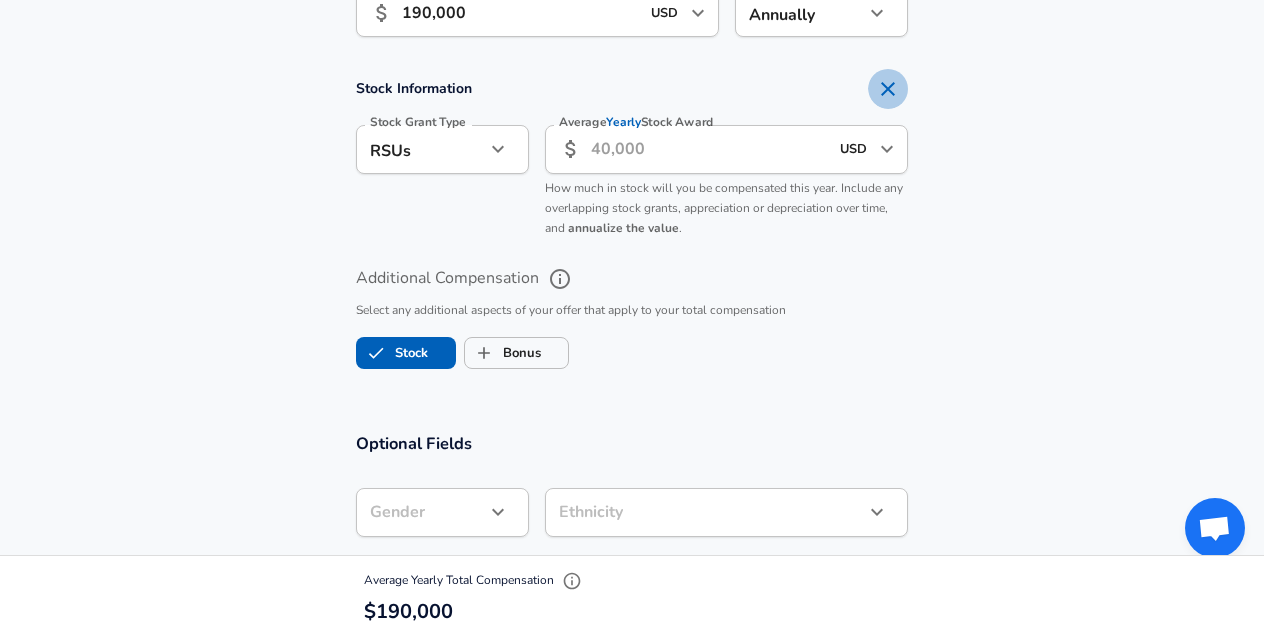 click 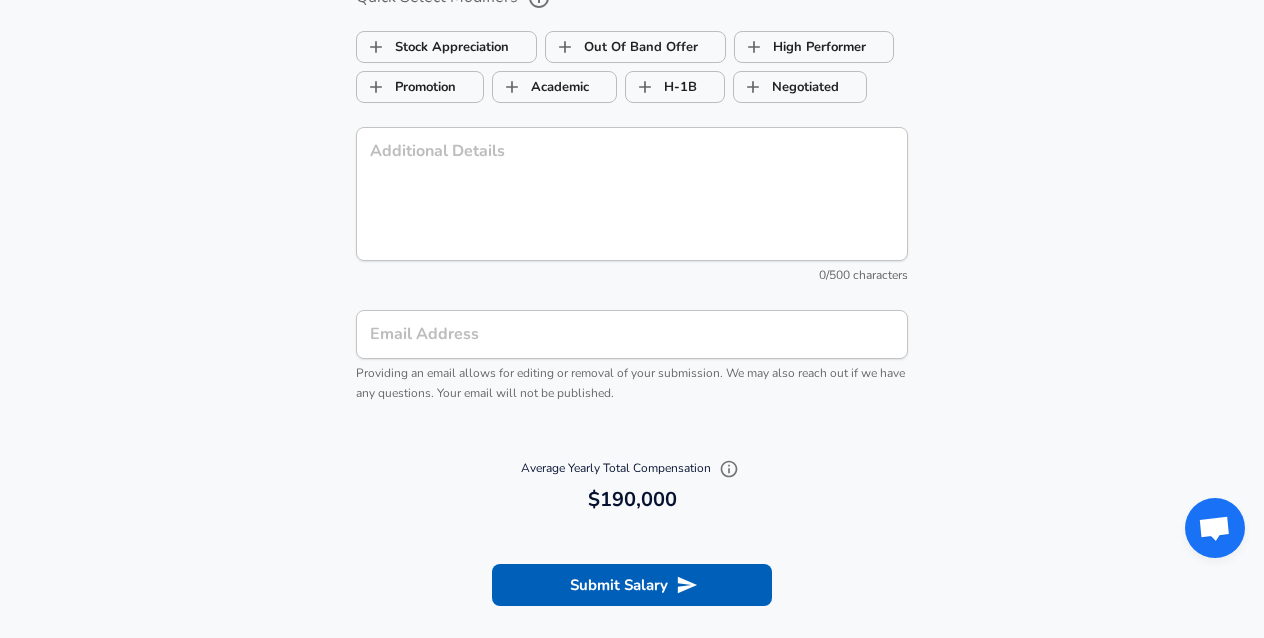 scroll, scrollTop: 1997, scrollLeft: 0, axis: vertical 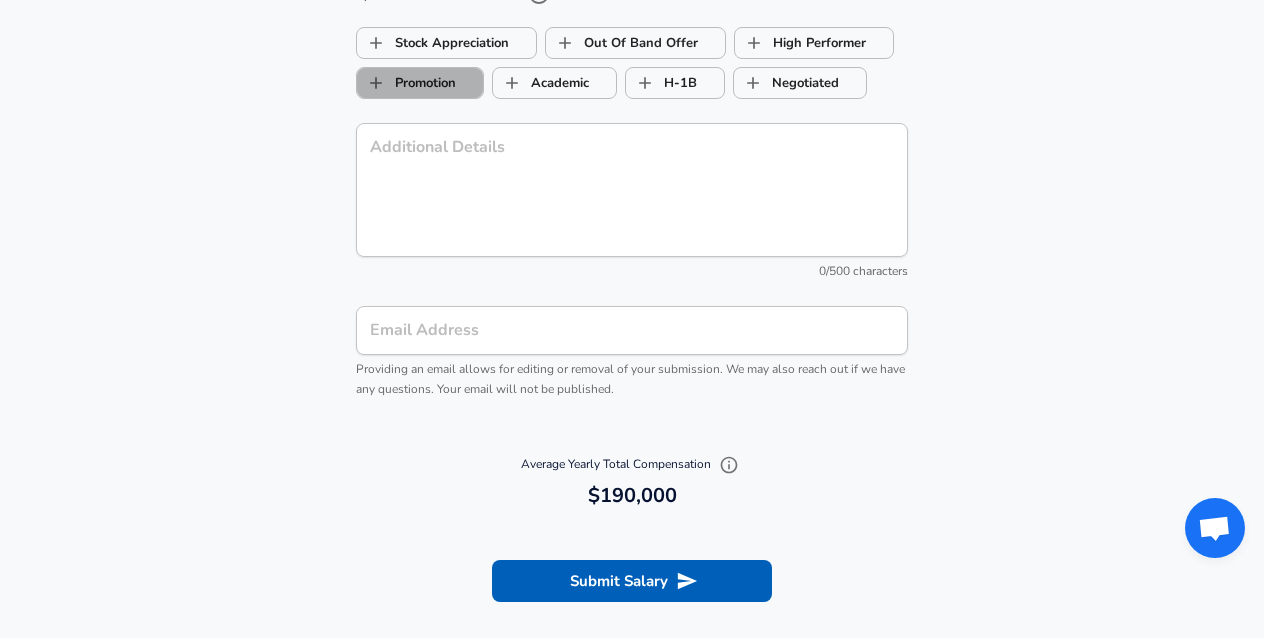 click on "Promotion" at bounding box center [420, 83] 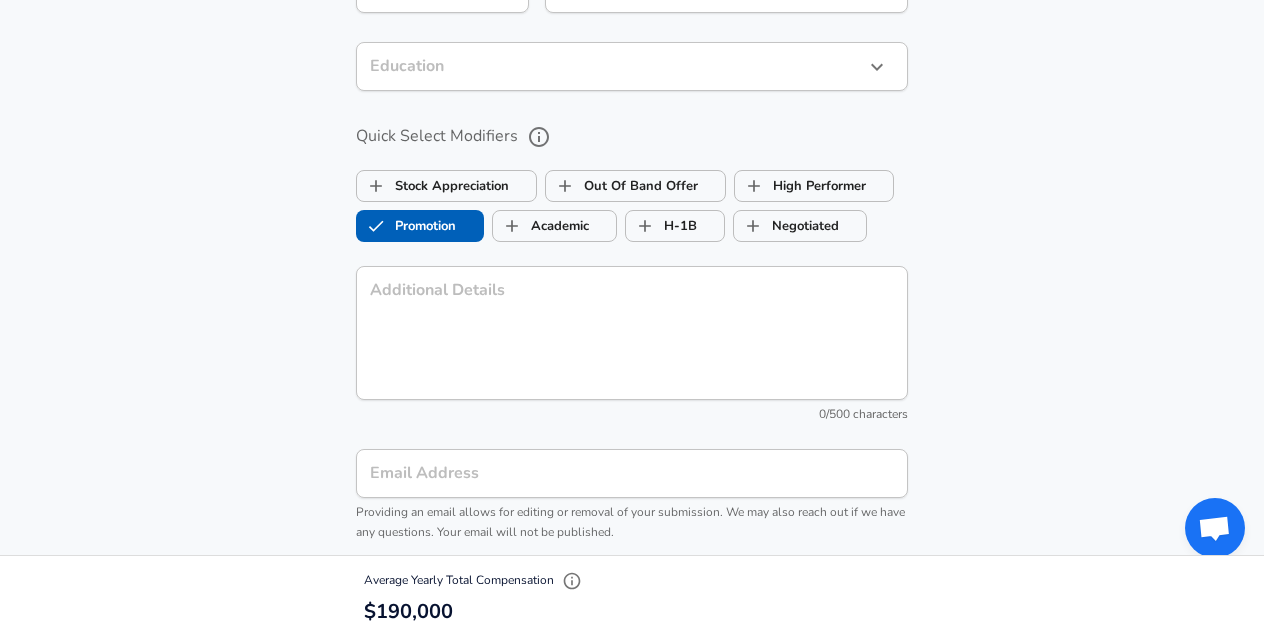 scroll, scrollTop: 1844, scrollLeft: 0, axis: vertical 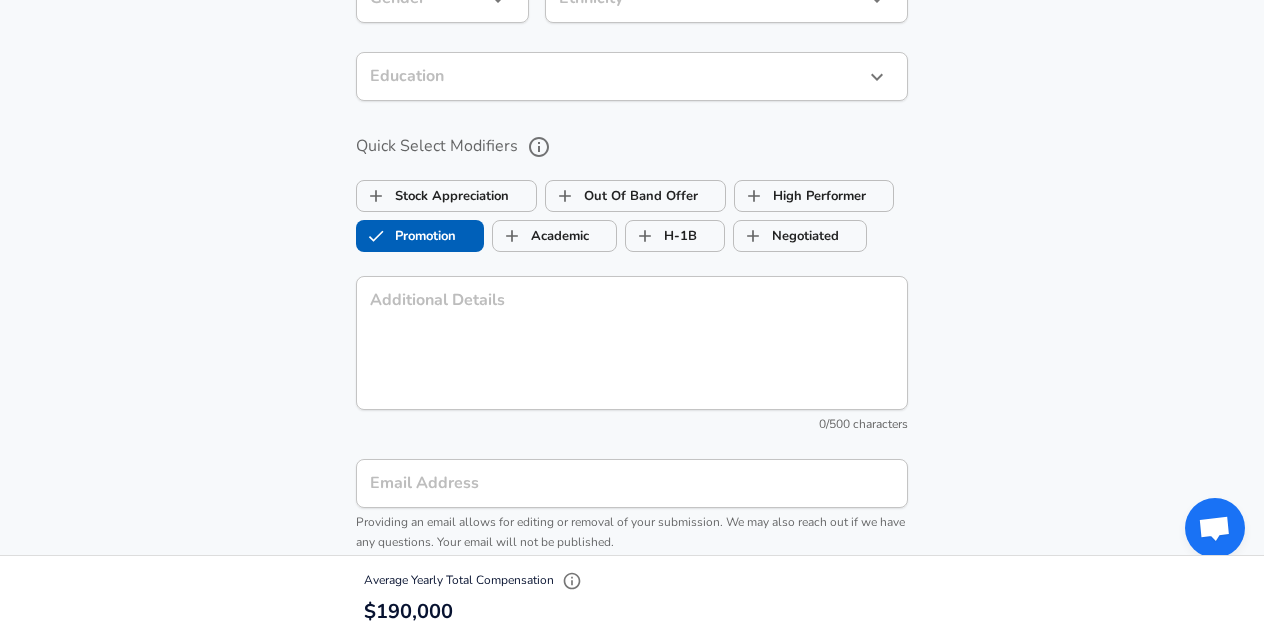 click 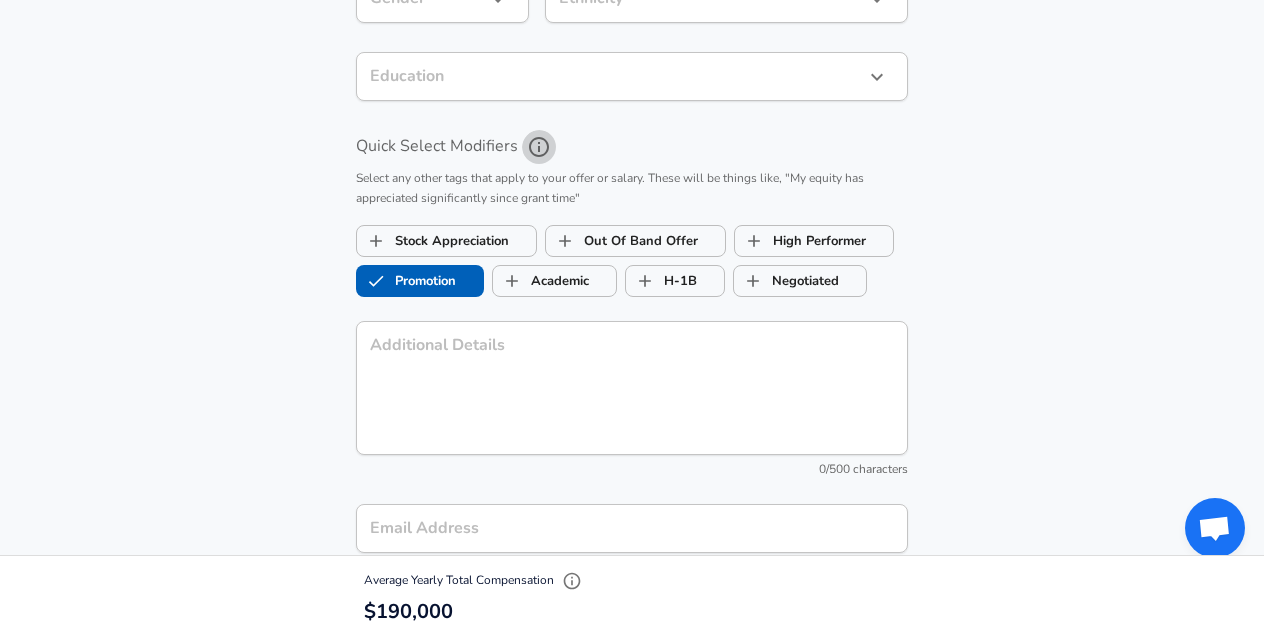 click 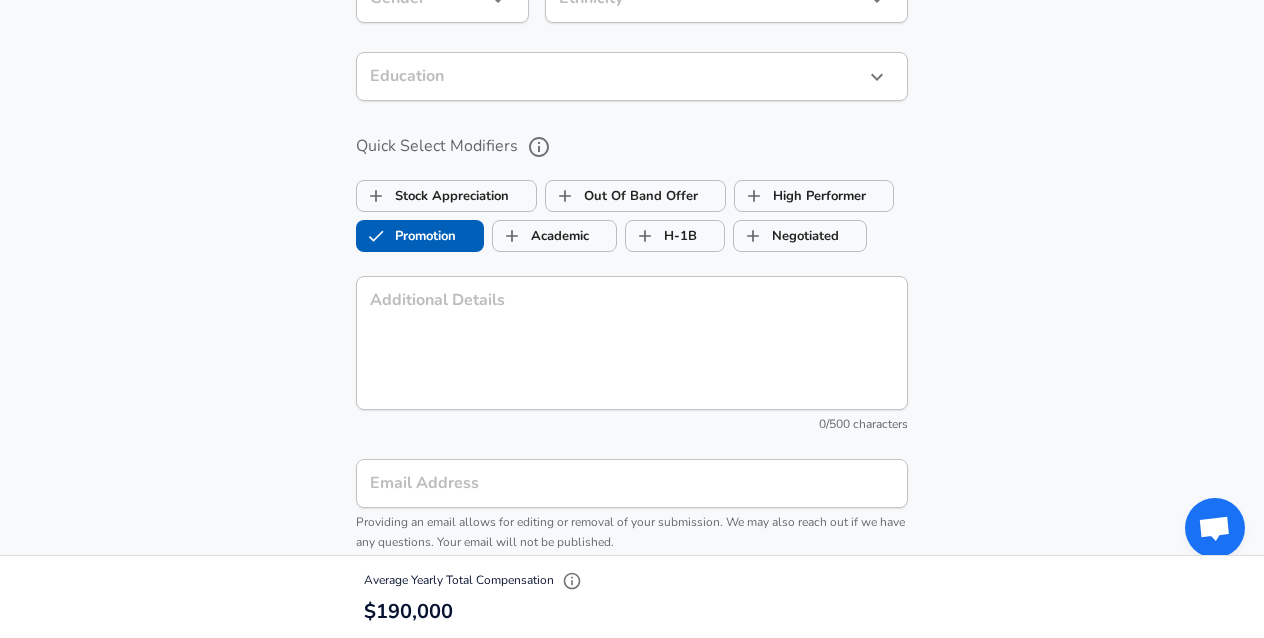 click on "Optional Fields Gender ​ Gender Ethnicity ​ Ethnicity Education ​ Education Quick Select Modifiers   Stock Appreciation Out Of Band Offer High Performer Promotion Academic H-1B Negotiated Additional Details x Additional Details 0 /500 characters Email Address Email Address   Providing an email allows for editing or removal of your submission. We may also reach out if we have any questions. Your email will not be published." at bounding box center (632, 244) 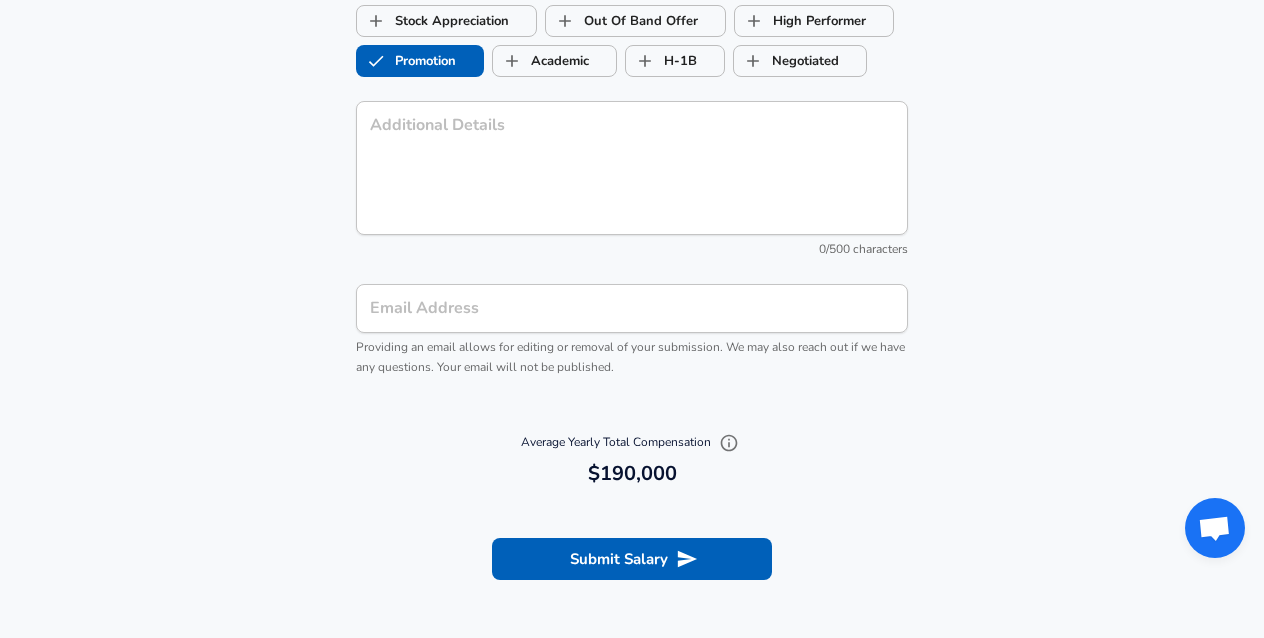 scroll, scrollTop: 2021, scrollLeft: 0, axis: vertical 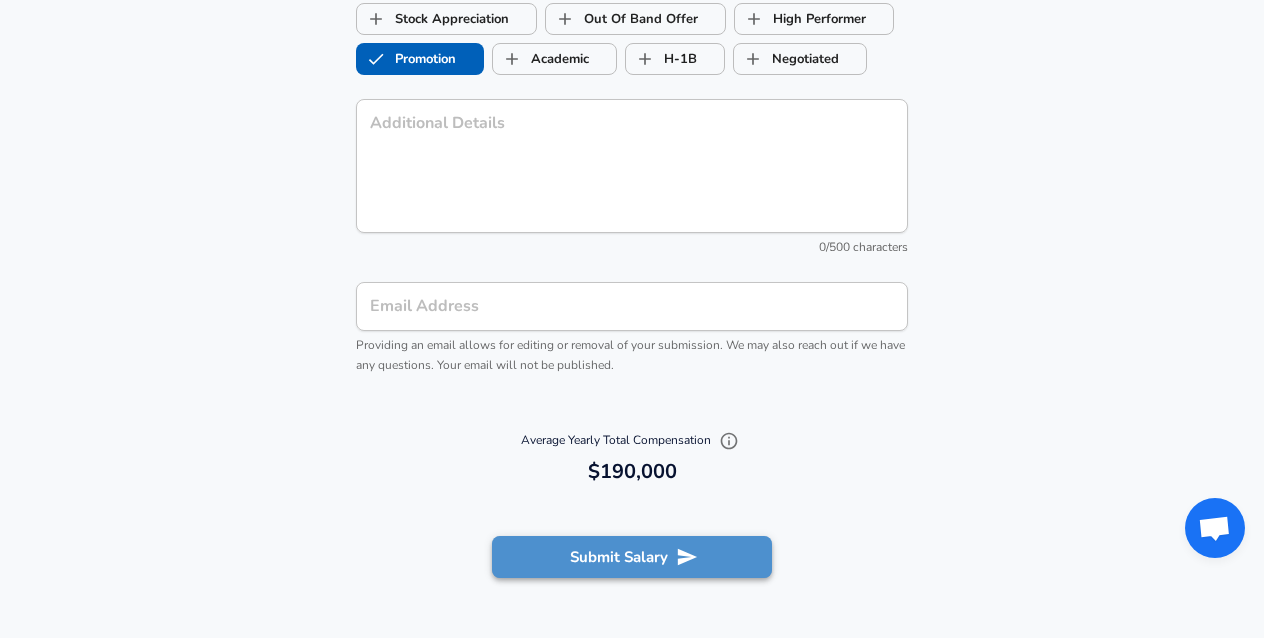 click on "Submit Salary" at bounding box center [632, 557] 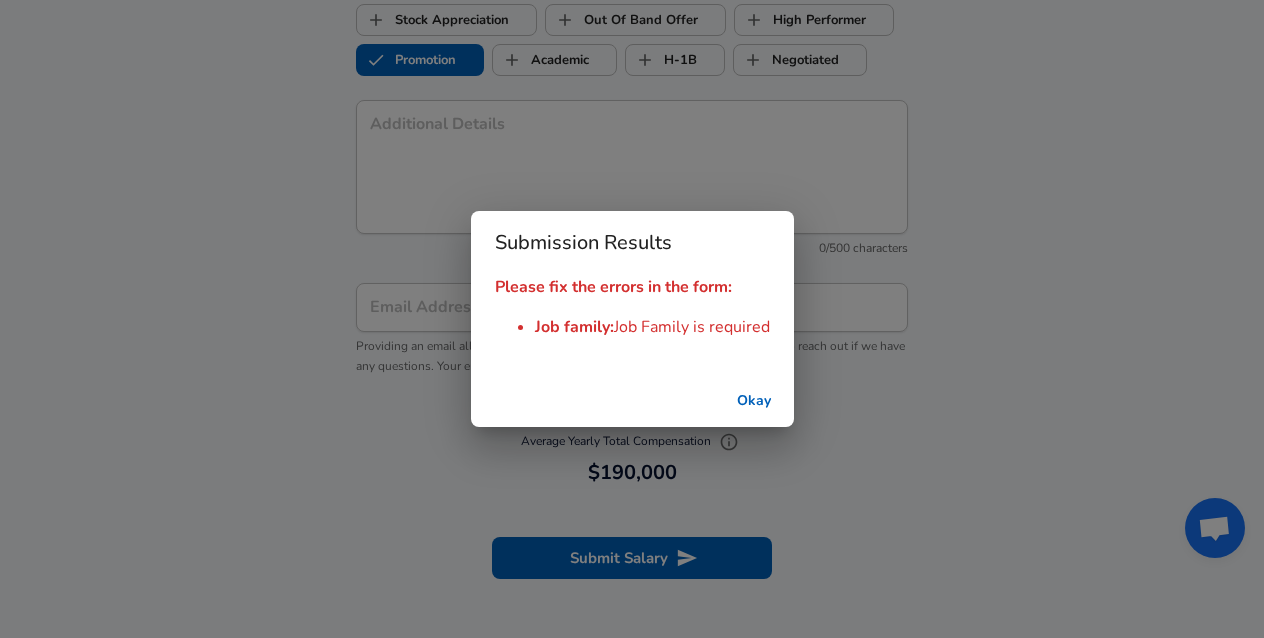 click on "Okay" at bounding box center (754, 401) 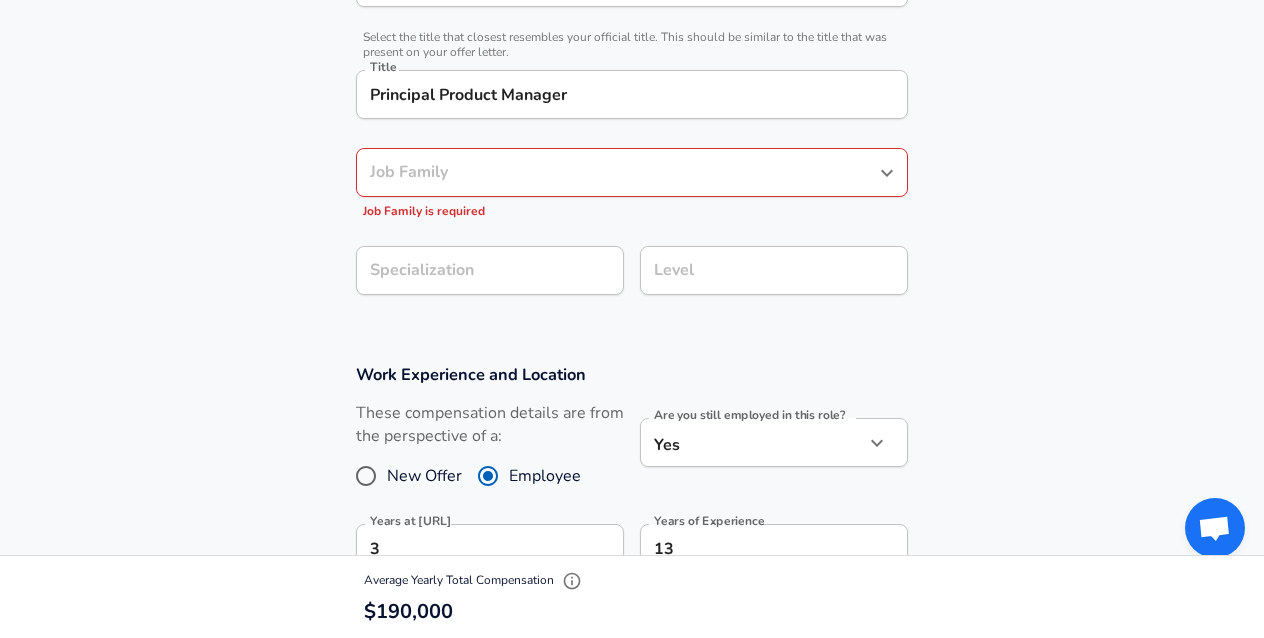 scroll, scrollTop: 525, scrollLeft: 0, axis: vertical 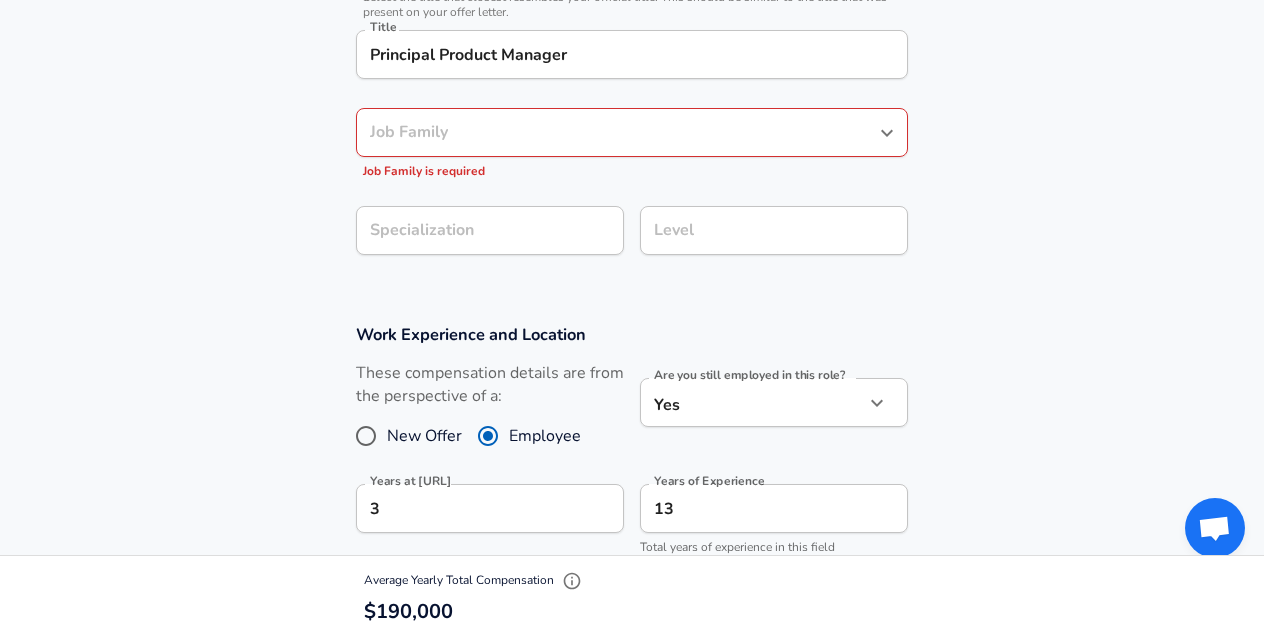 click on "Job Family" at bounding box center (617, 132) 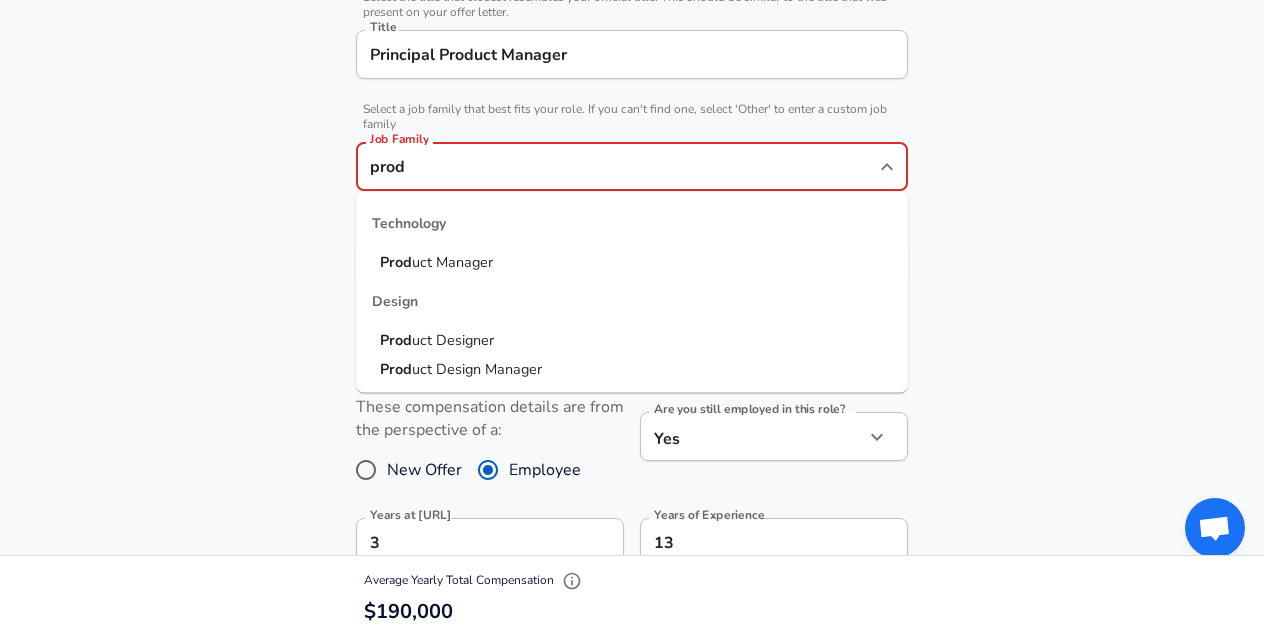 click on "Prod uct Manager" at bounding box center (632, 263) 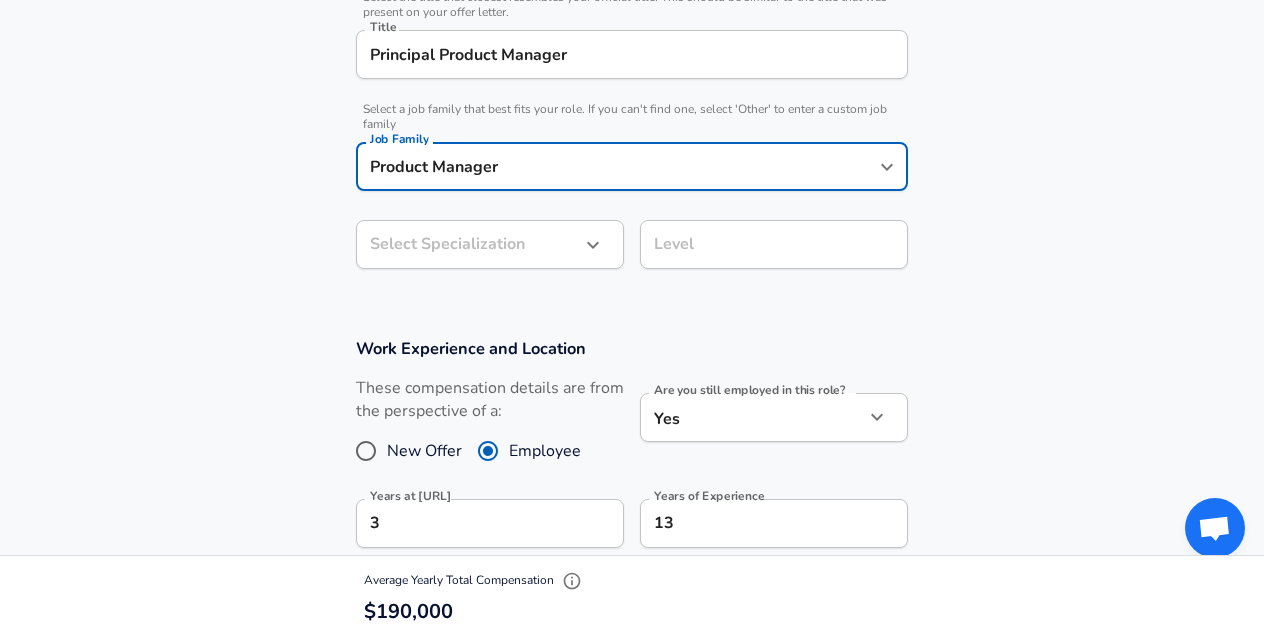 type on "Product Manager" 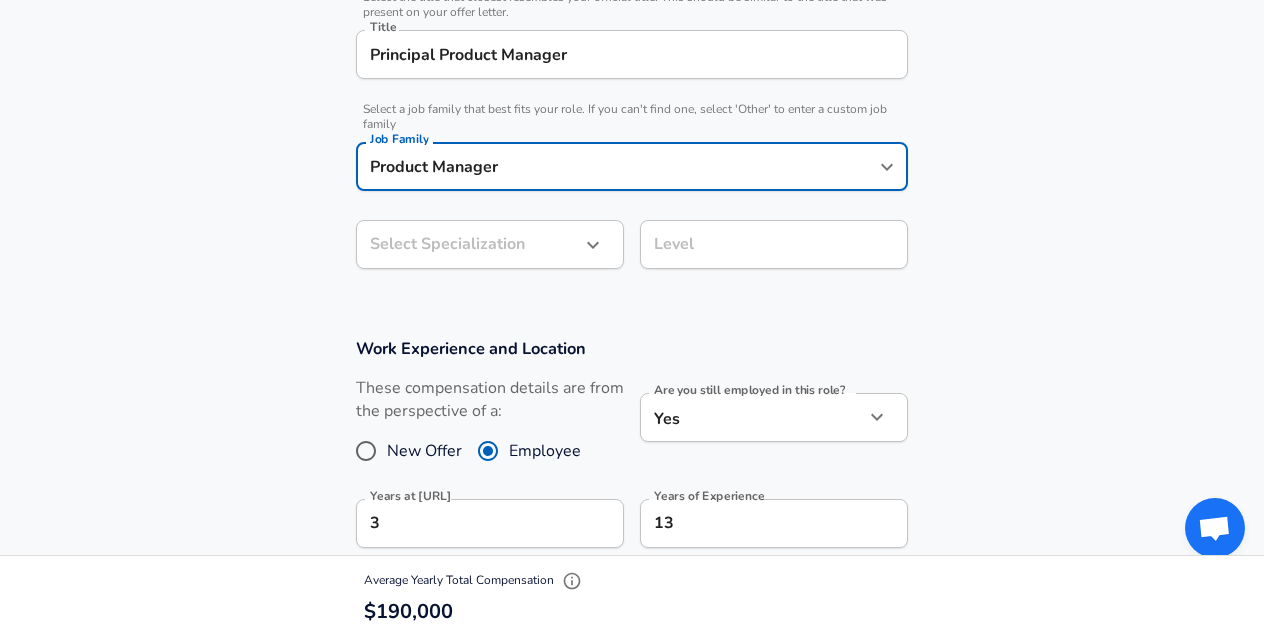 click on "Work Experience and Location These compensation details are from the perspective of a: New Offer Employee Are you still employed in this role? Yes yes Are you still employed in this role? Years at [URL] 3 Years at [URL] Years of Experience 13 Years of Experience   Total years of experience in this field Years in Level at [GEOGRAPHIC_DATA] 1 Years in Level at [GEOGRAPHIC_DATA] Location ​ [GEOGRAPHIC_DATA], [GEOGRAPHIC_DATA] Location Arrangement Fully Remote remote Arrangement   What is your permanent work arrangement with your company? Only select Hybrid if your workplace has designated days to be in office on a weekly or bi-weekly basis." at bounding box center (632, 591) 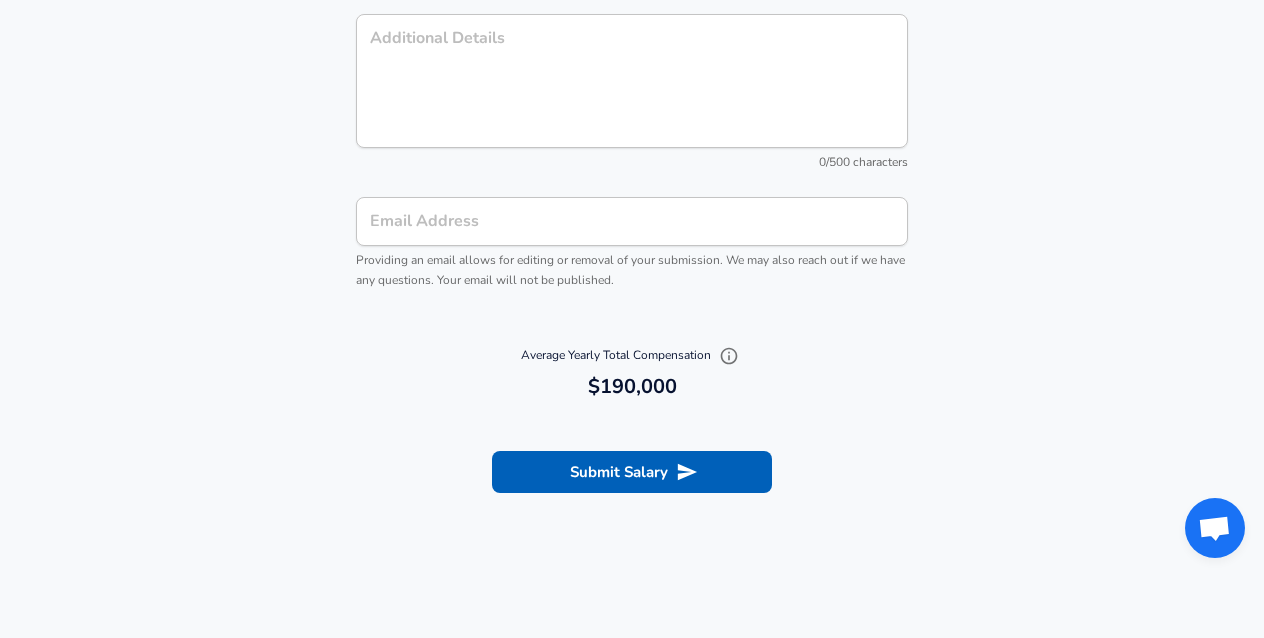 scroll, scrollTop: 2200, scrollLeft: 0, axis: vertical 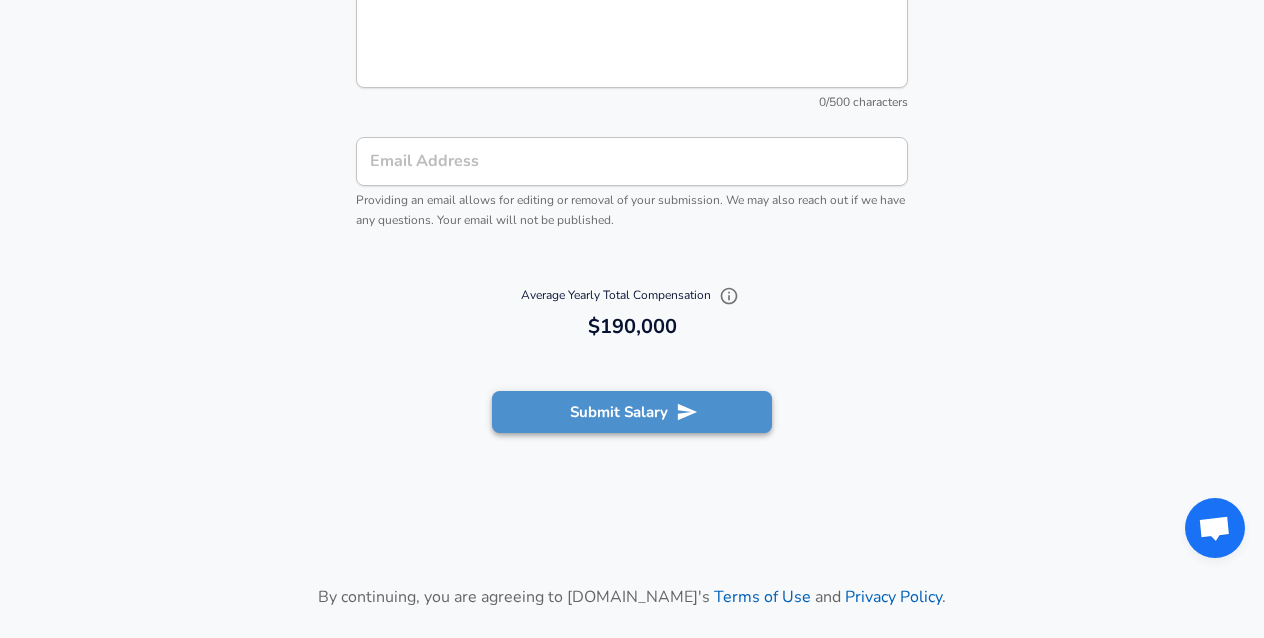 click 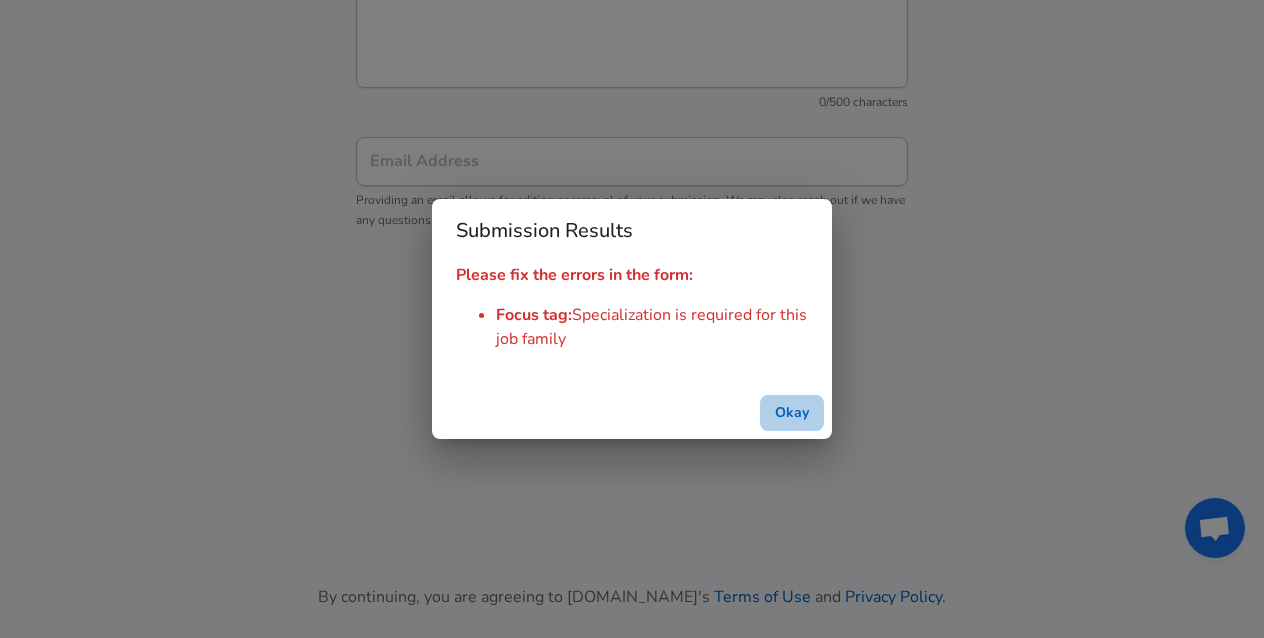 click on "Okay" at bounding box center (792, 413) 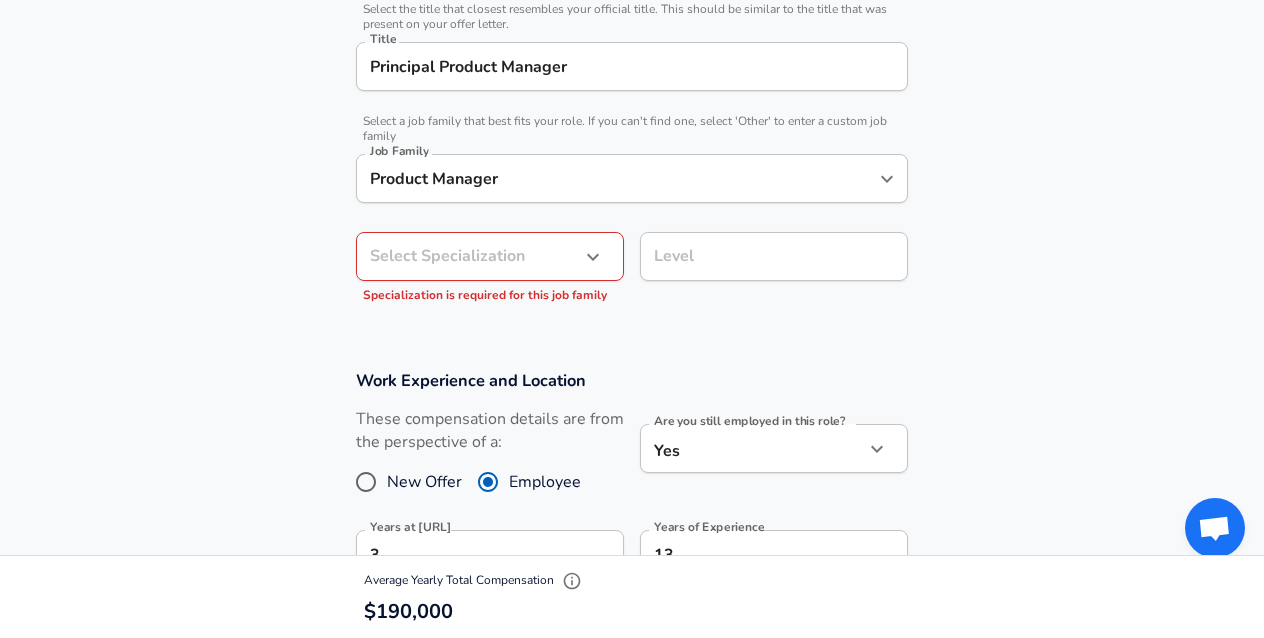 scroll, scrollTop: 504, scrollLeft: 0, axis: vertical 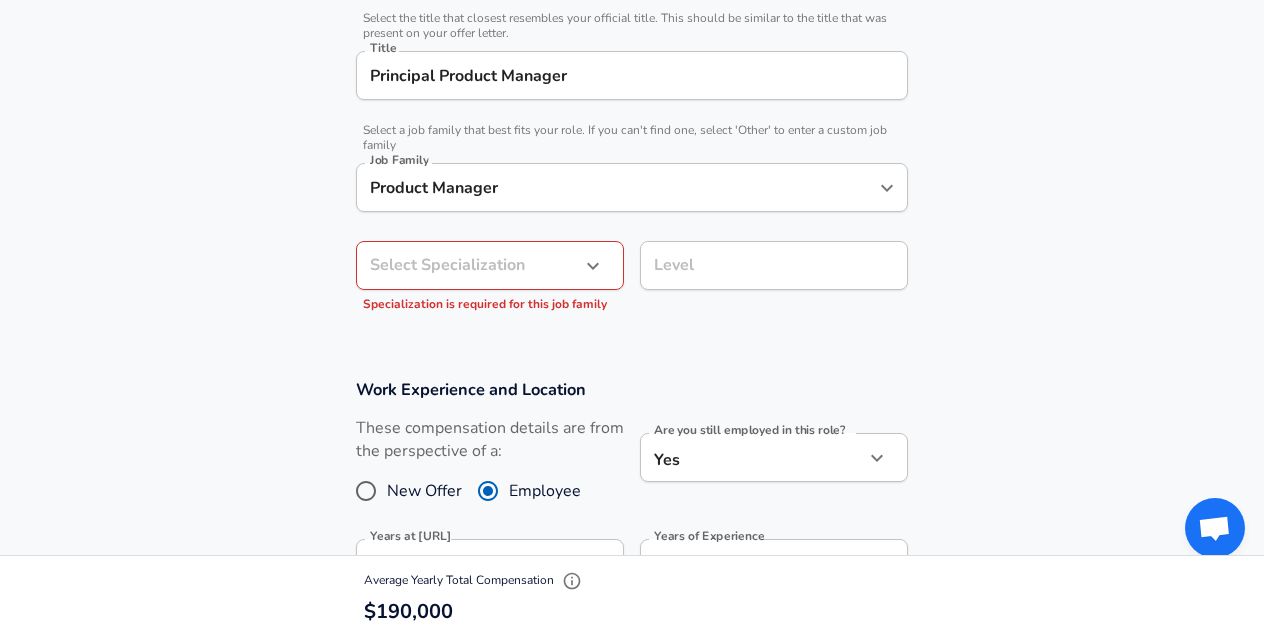 click 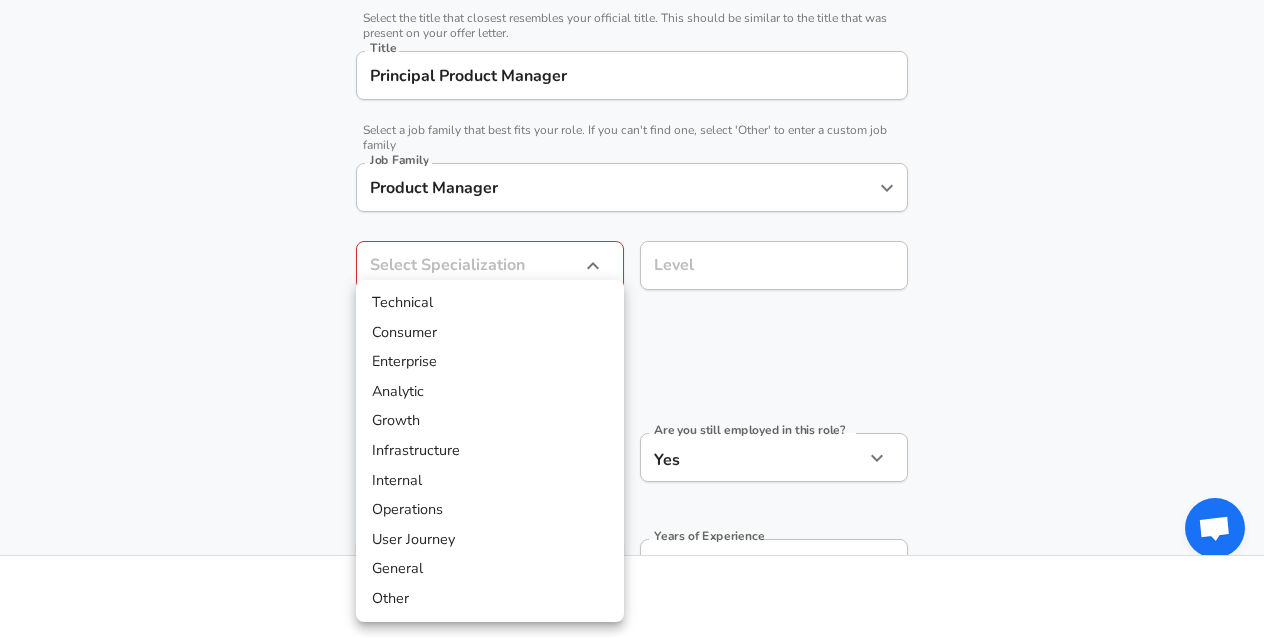 click on "Technical" at bounding box center (490, 303) 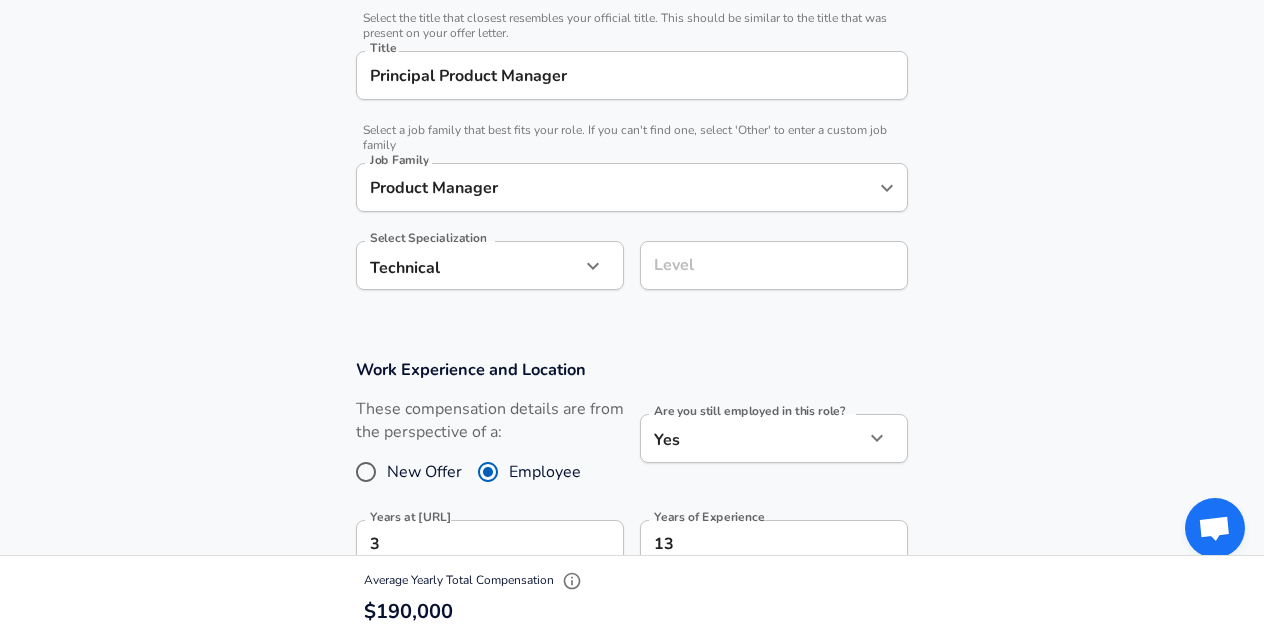 click on "Work Experience and Location These compensation details are from the perspective of a: New Offer Employee Are you still employed in this role? Yes yes Are you still employed in this role? Years at [URL] 3 Years at [URL] Years of Experience 13 Years of Experience   Total years of experience in this field Years in Level at [GEOGRAPHIC_DATA] 1 Years in Level at [GEOGRAPHIC_DATA] Location ​ [GEOGRAPHIC_DATA], [GEOGRAPHIC_DATA] Location Arrangement Fully Remote remote Arrangement   What is your permanent work arrangement with your company? Only select Hybrid if your workplace has designated days to be in office on a weekly or bi-weekly basis." at bounding box center [632, 612] 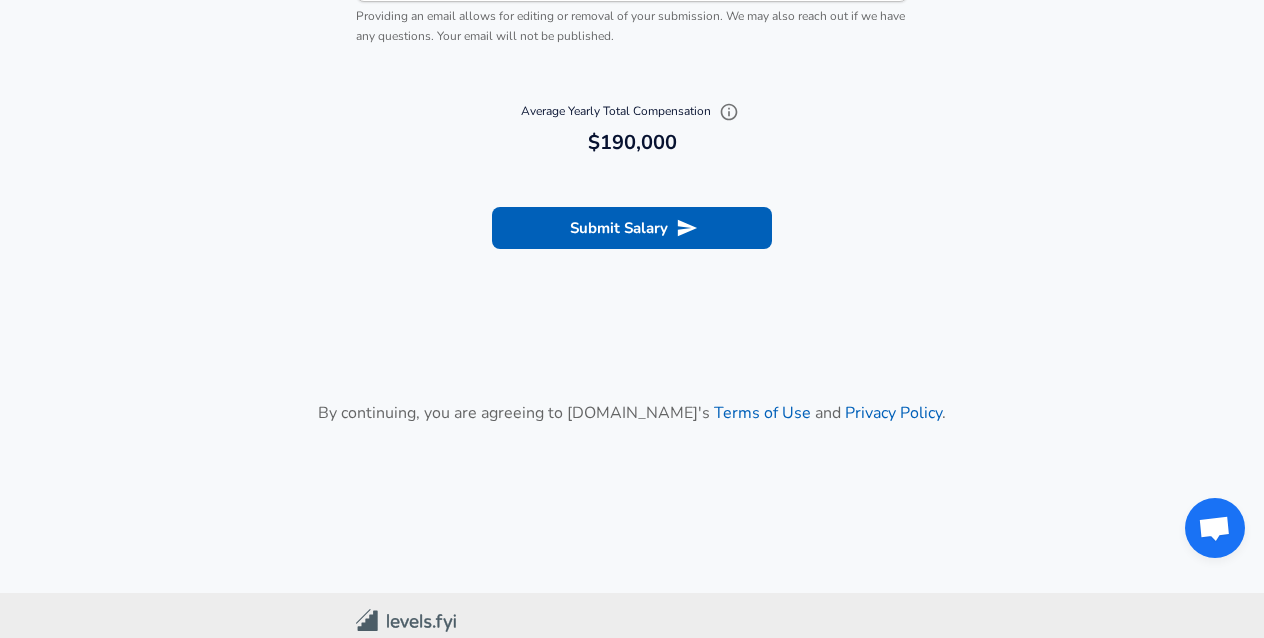 scroll, scrollTop: 2439, scrollLeft: 0, axis: vertical 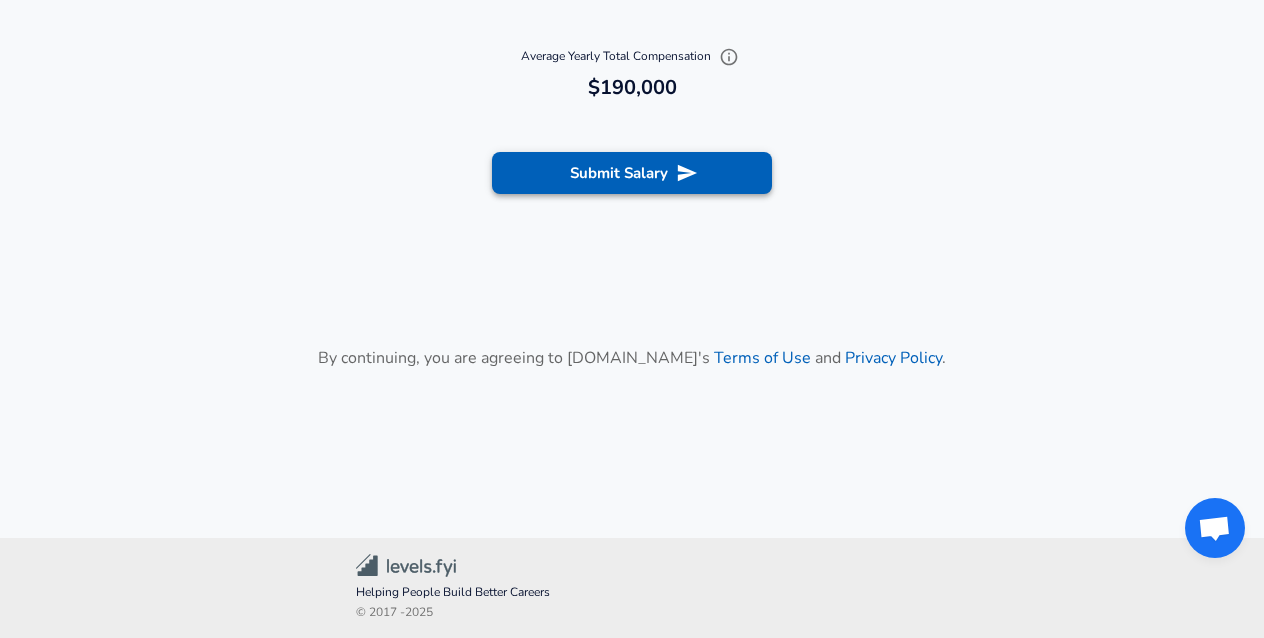 click 